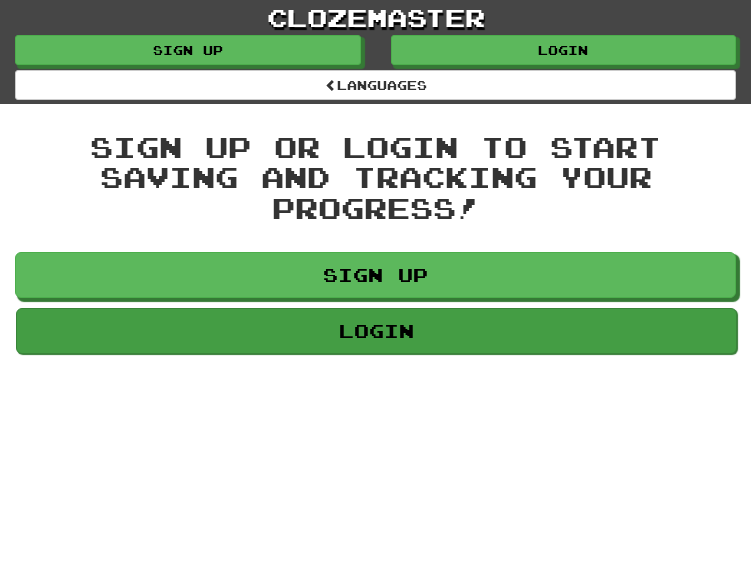 scroll, scrollTop: 0, scrollLeft: 0, axis: both 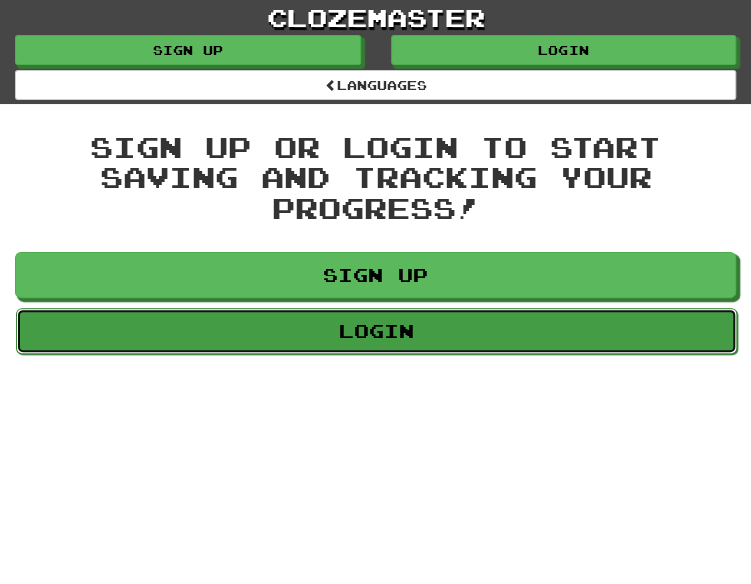 click on "Login" at bounding box center [376, 331] 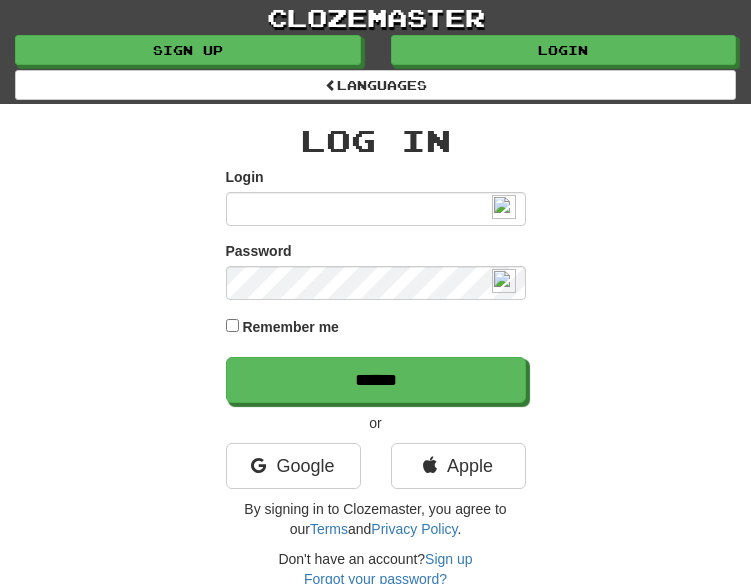 scroll, scrollTop: 0, scrollLeft: 0, axis: both 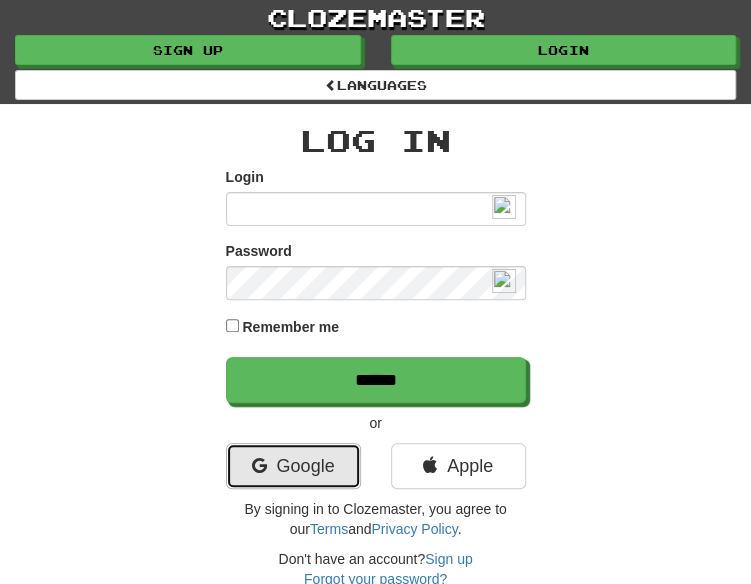 click on "Google" at bounding box center [293, 466] 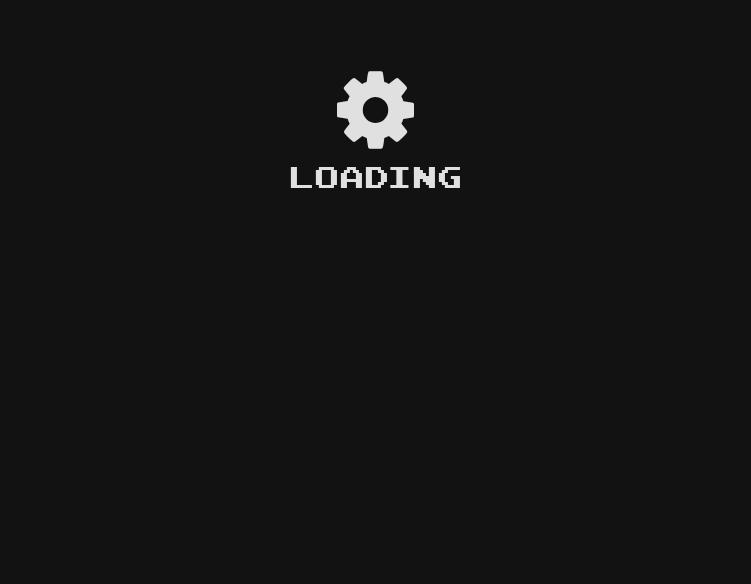 scroll, scrollTop: 0, scrollLeft: 0, axis: both 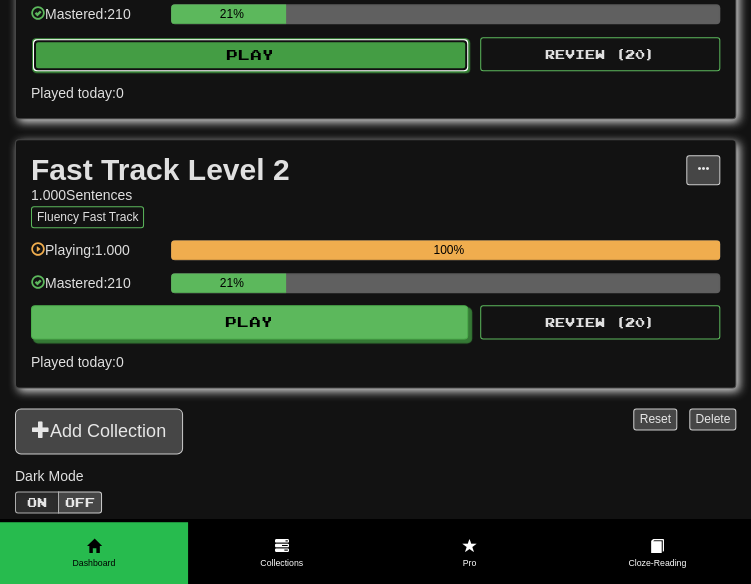 click on "Play" at bounding box center (250, 55) 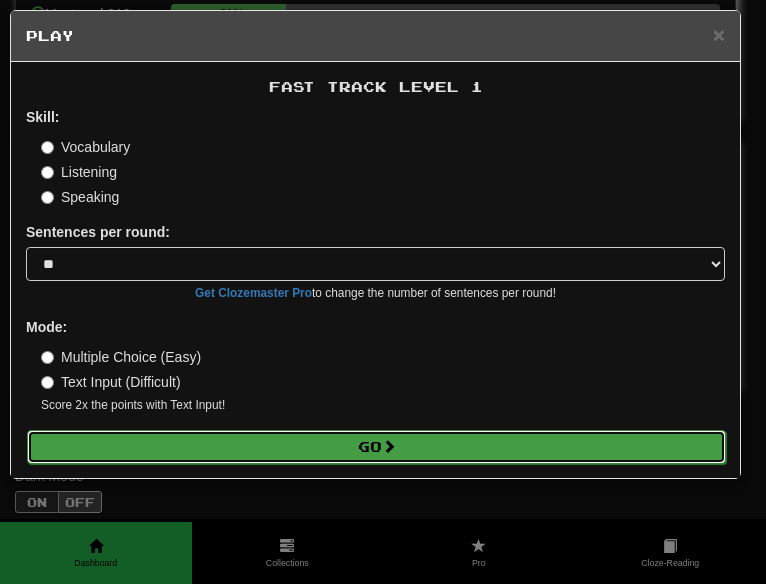 click on "Go" at bounding box center [376, 447] 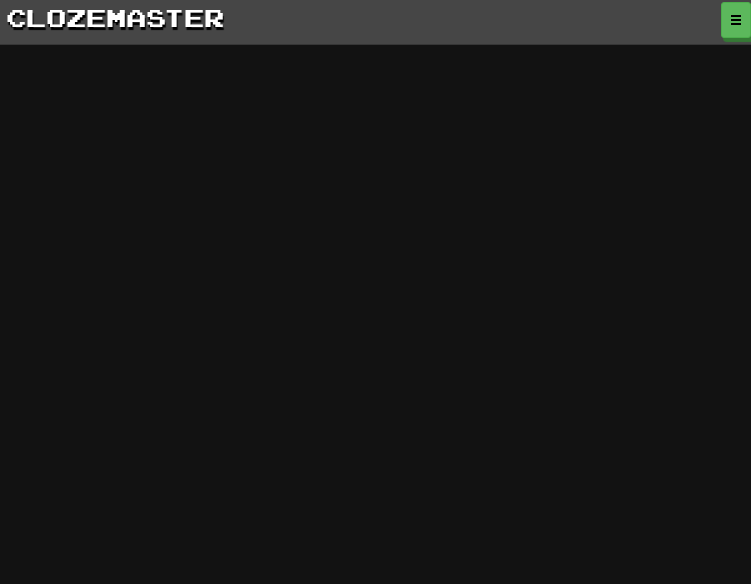 scroll, scrollTop: 0, scrollLeft: 0, axis: both 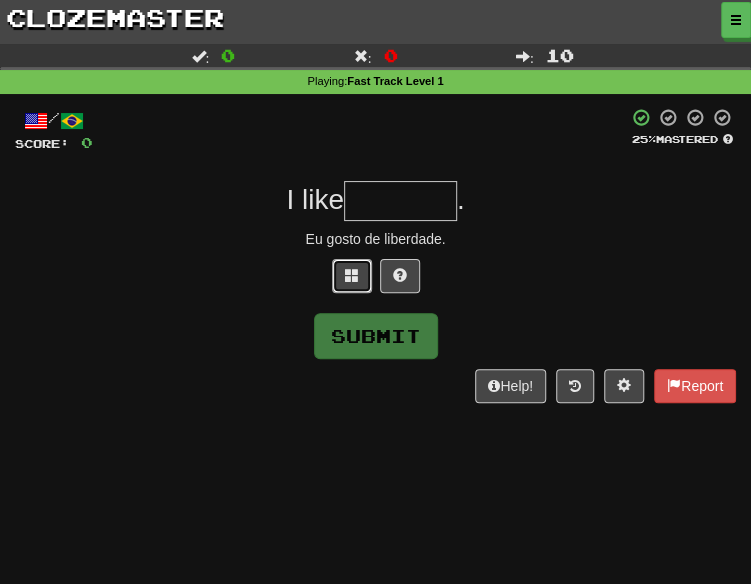 click at bounding box center (352, 276) 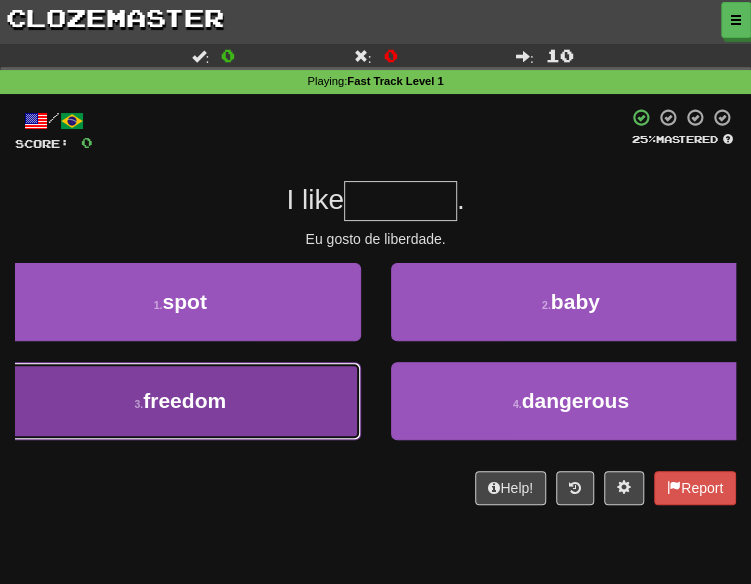 click on "3 .  freedom" at bounding box center [180, 401] 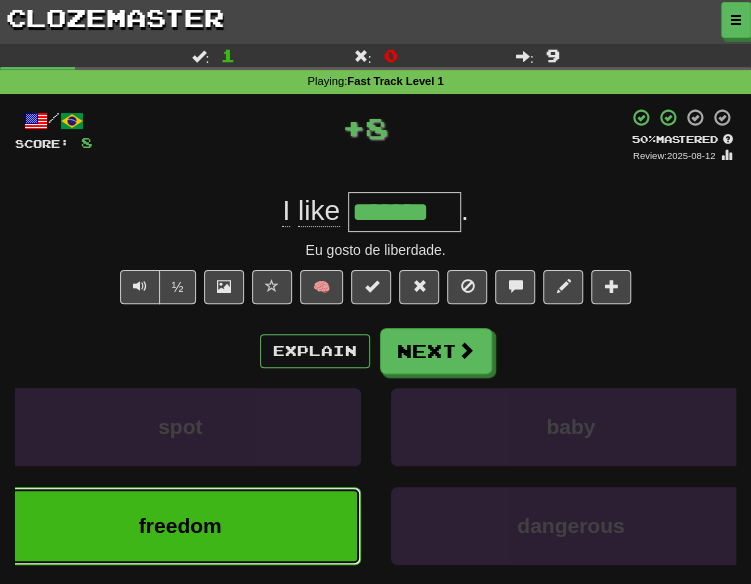type 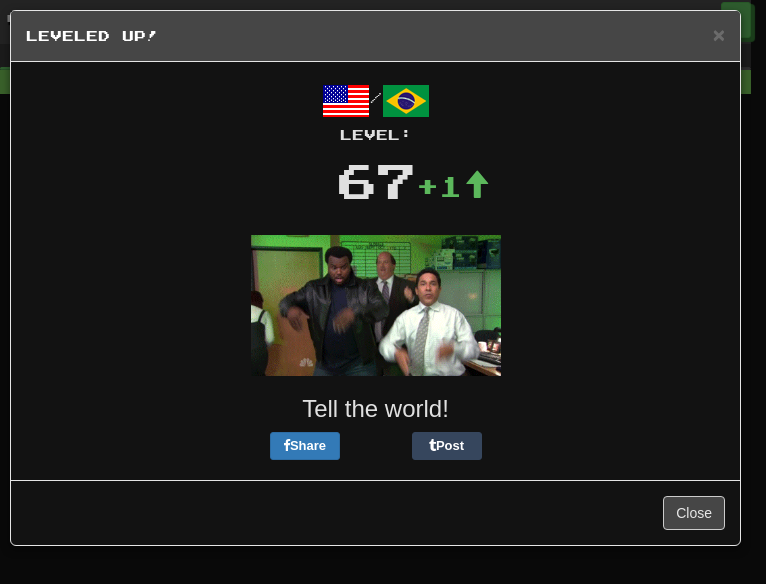 click on "/  Level: 67 +1 Tell the world!  Share  Post" at bounding box center (375, 271) 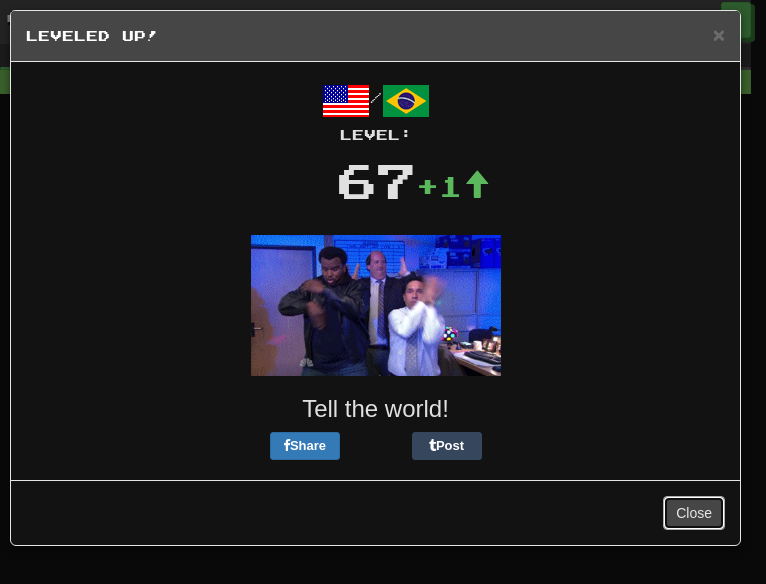 click on "Close" at bounding box center [694, 513] 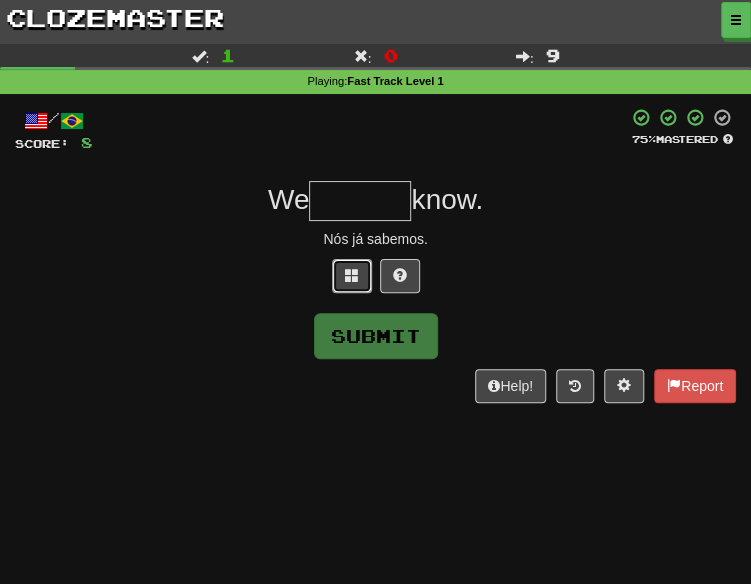click at bounding box center (352, 276) 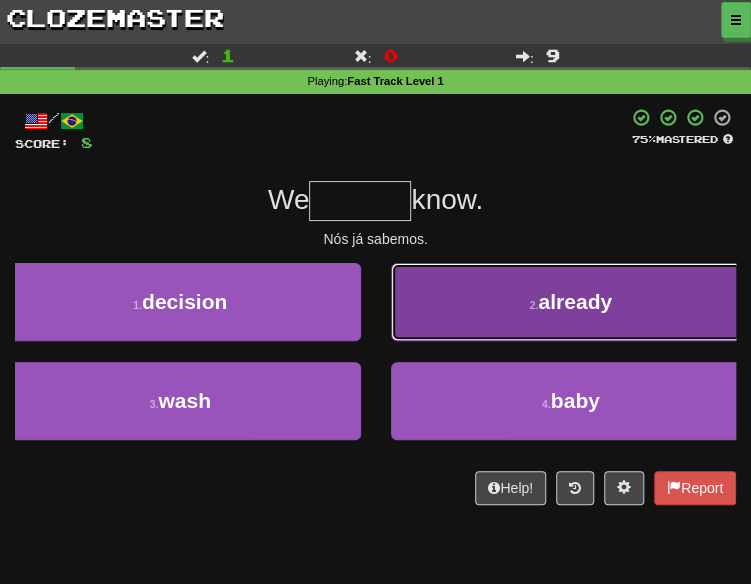 click on "2 .  already" at bounding box center (571, 302) 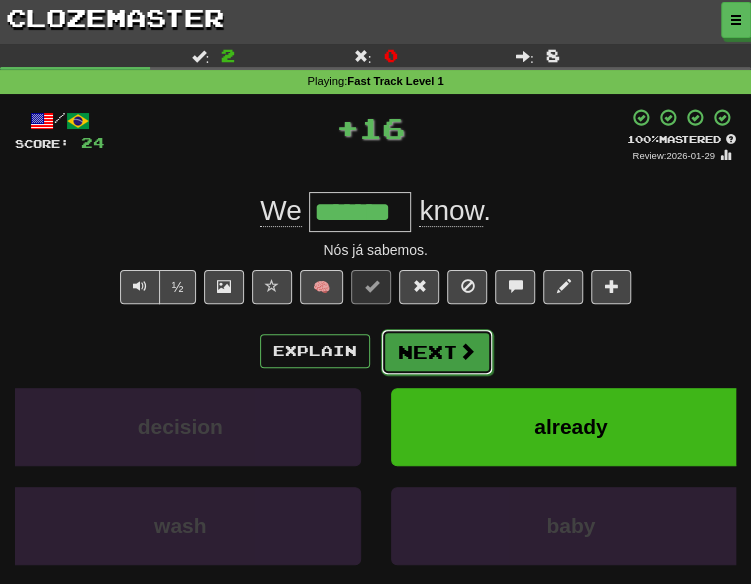 click on "Next" at bounding box center [437, 352] 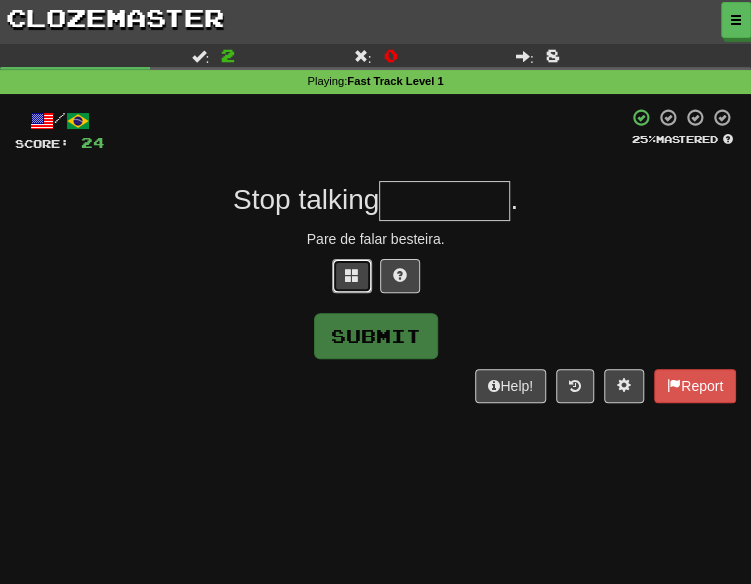 click at bounding box center [352, 276] 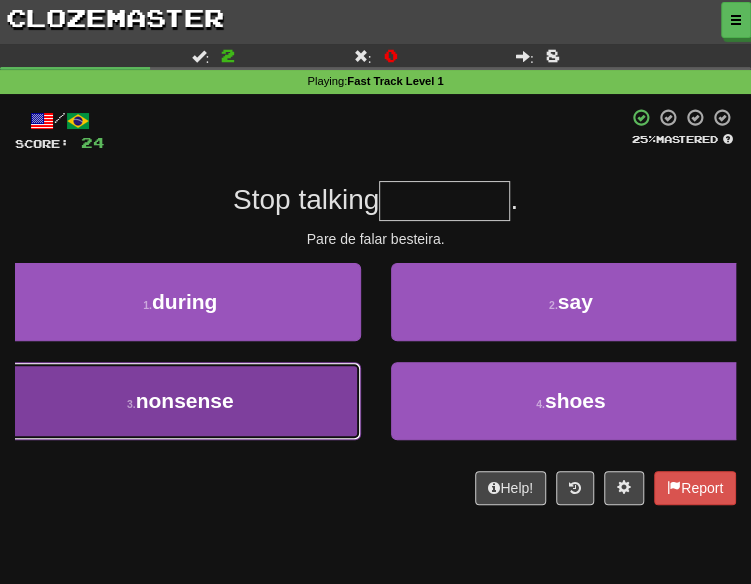 click on "3 .  nonsense" at bounding box center [180, 401] 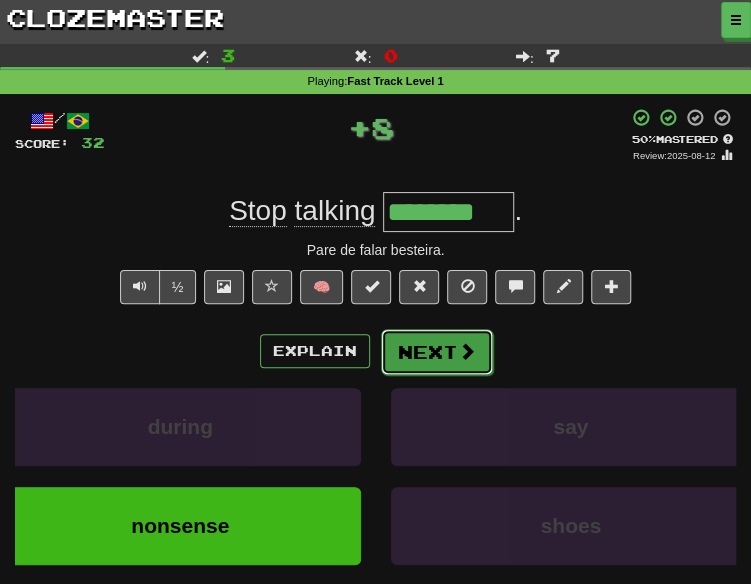 click on "Next" at bounding box center [437, 352] 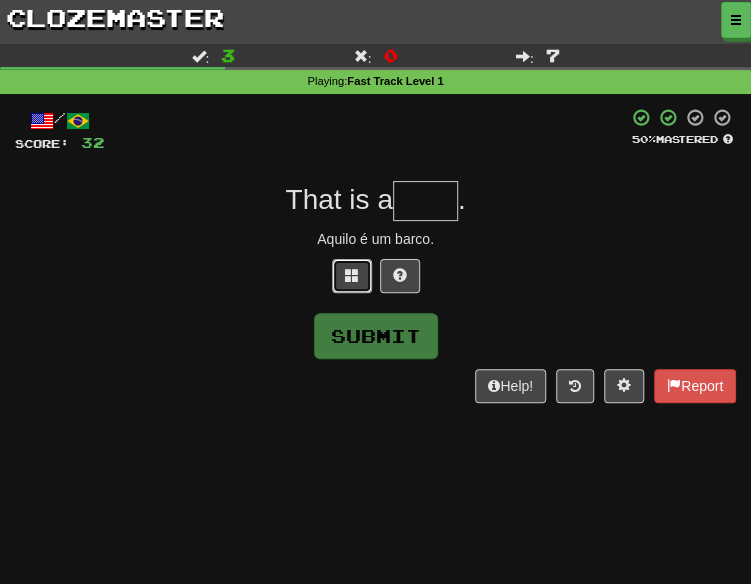 click at bounding box center (352, 275) 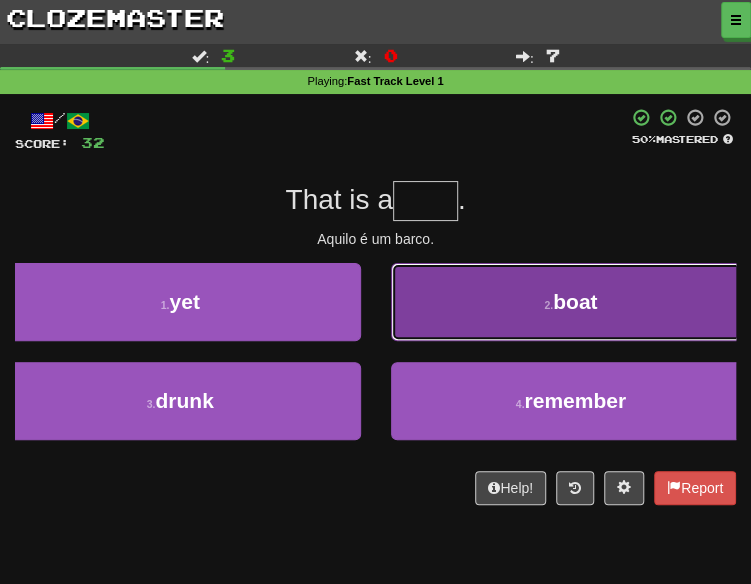 click on "2 .  boat" at bounding box center [571, 302] 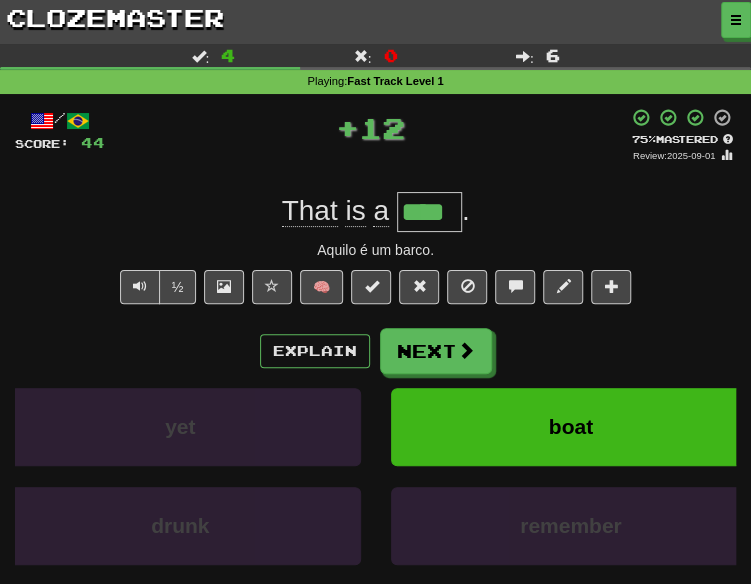 click on "/  Score:   44 + 12 75 %  Mastered Review:  2025-09-01 That   is   a   **** . Aquilo é um barco. ½ 🧠 Explain Next yet boat drunk remember Learn more: yet boat drunk remember  Help!  Report" at bounding box center [375, 384] 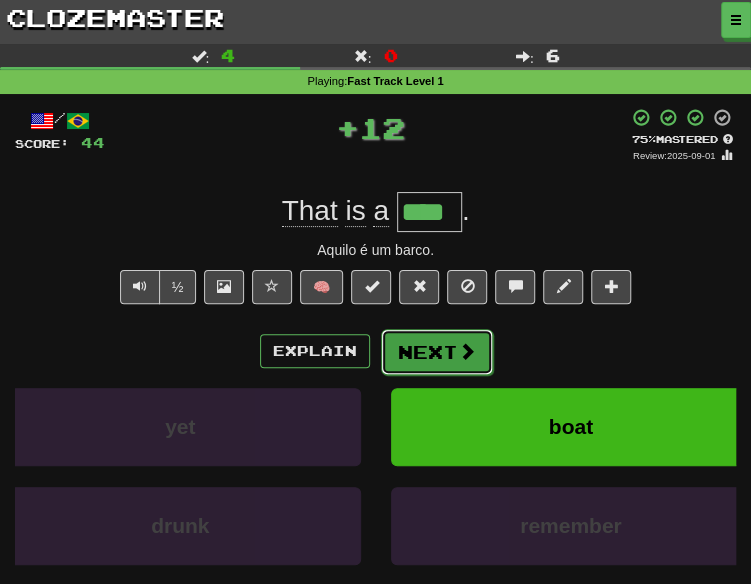 click on "Next" at bounding box center (437, 352) 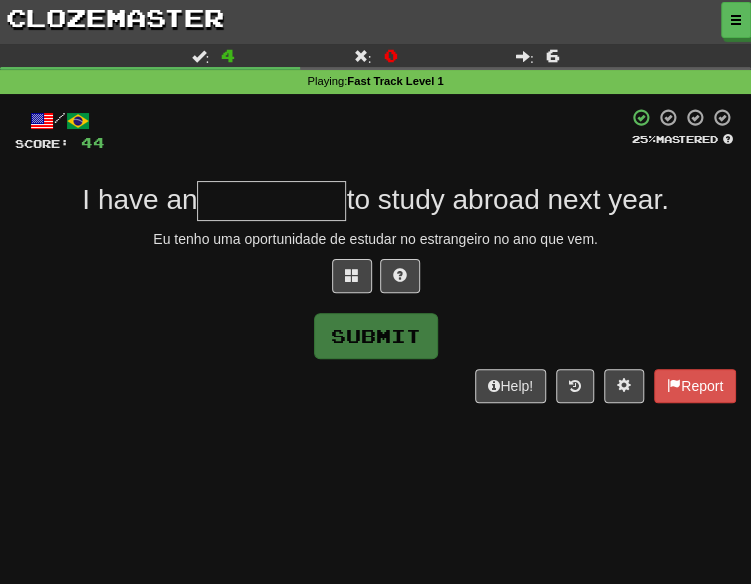 click at bounding box center (375, 281) 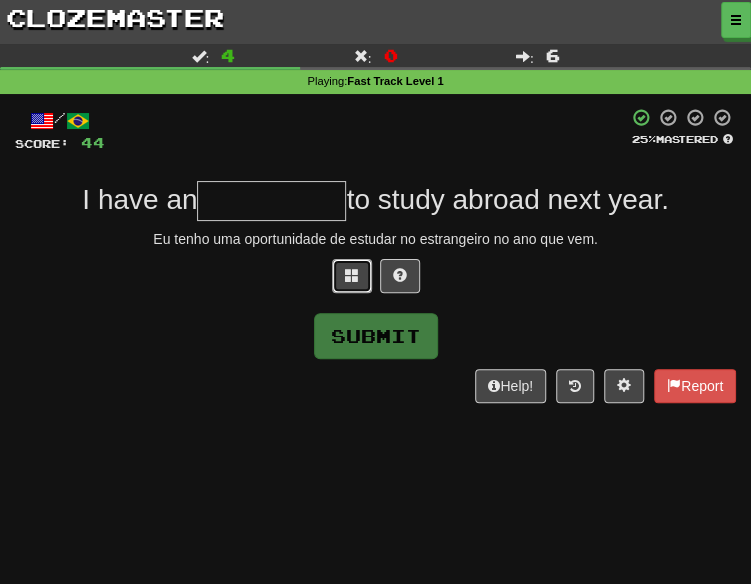 click at bounding box center [352, 276] 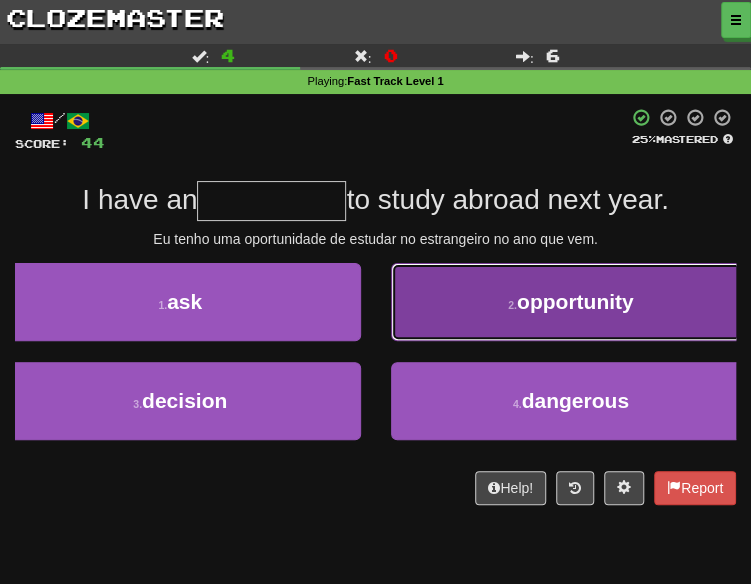click on "opportunity" at bounding box center [575, 301] 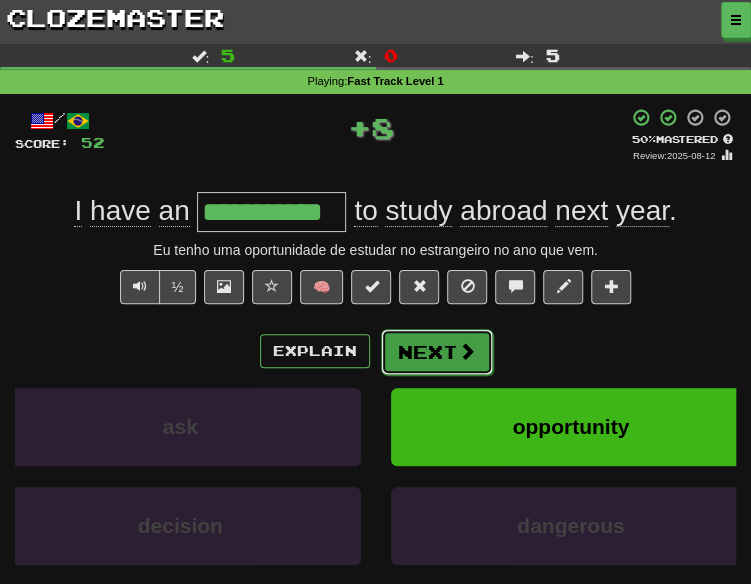 click on "Next" at bounding box center (437, 352) 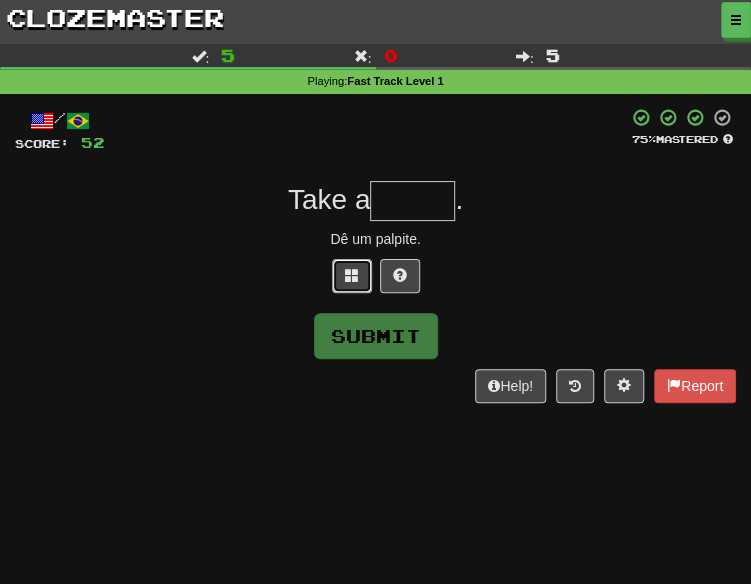 click at bounding box center [352, 275] 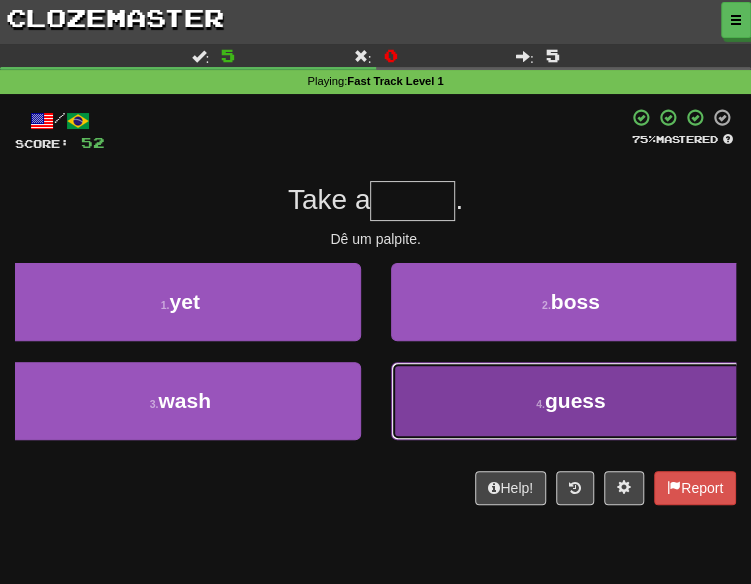 click on "4 .  guess" at bounding box center (571, 401) 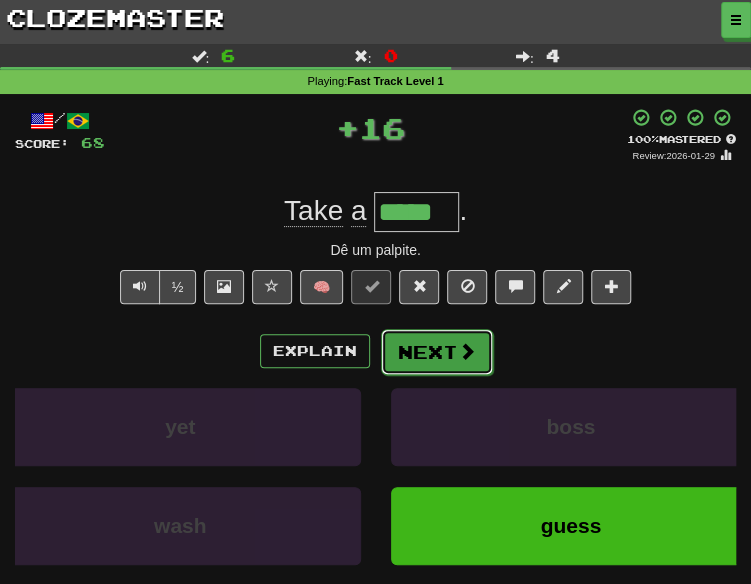 click on "Next" at bounding box center (437, 352) 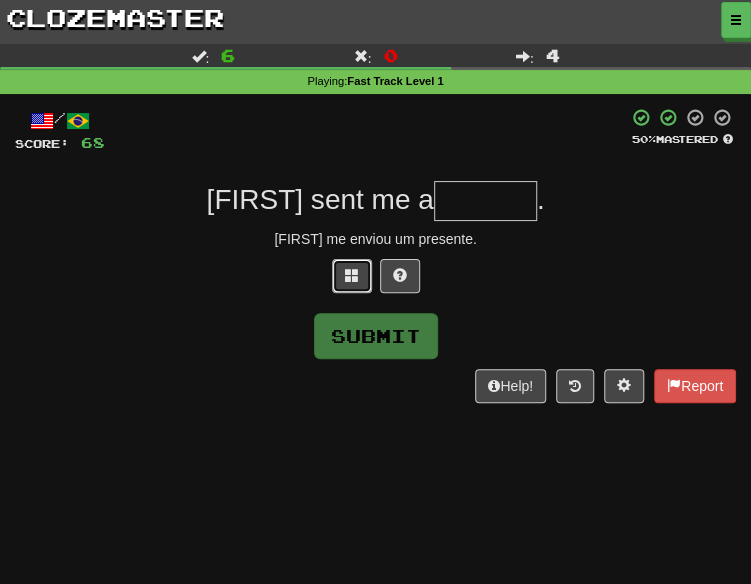 click at bounding box center (352, 276) 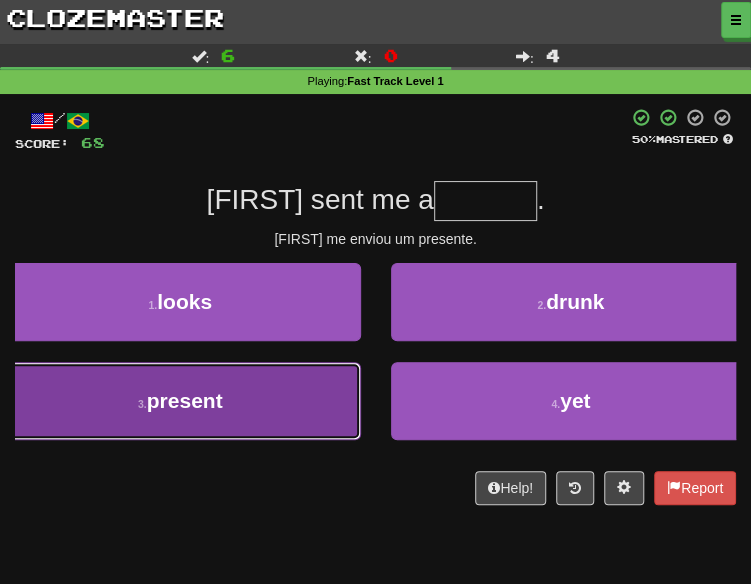 click on "3 .  present" at bounding box center (180, 401) 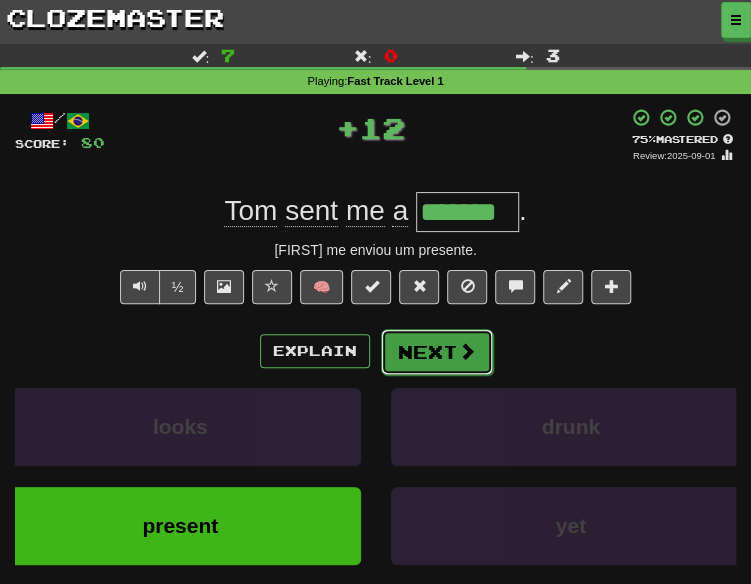 click on "Next" at bounding box center (437, 352) 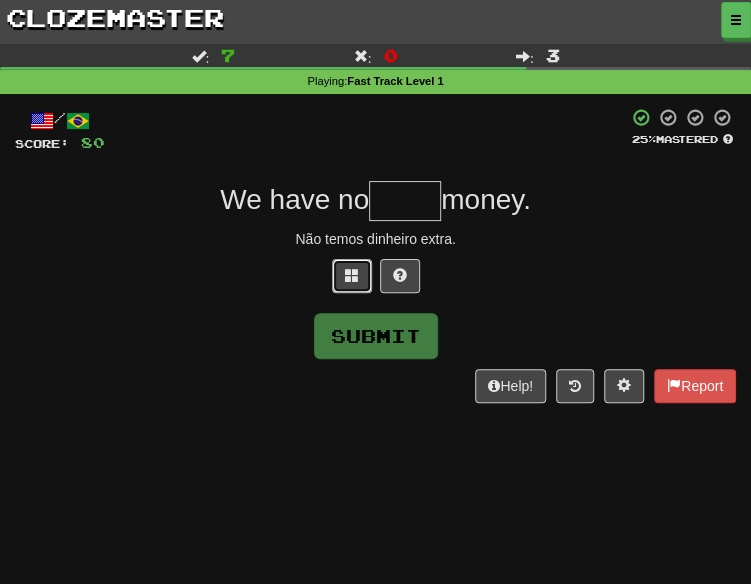 click at bounding box center [352, 276] 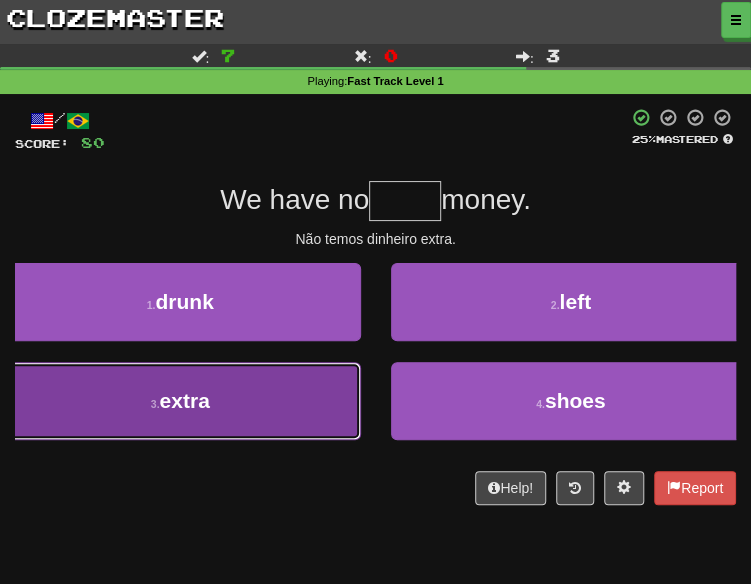click on "3 .  extra" at bounding box center (180, 401) 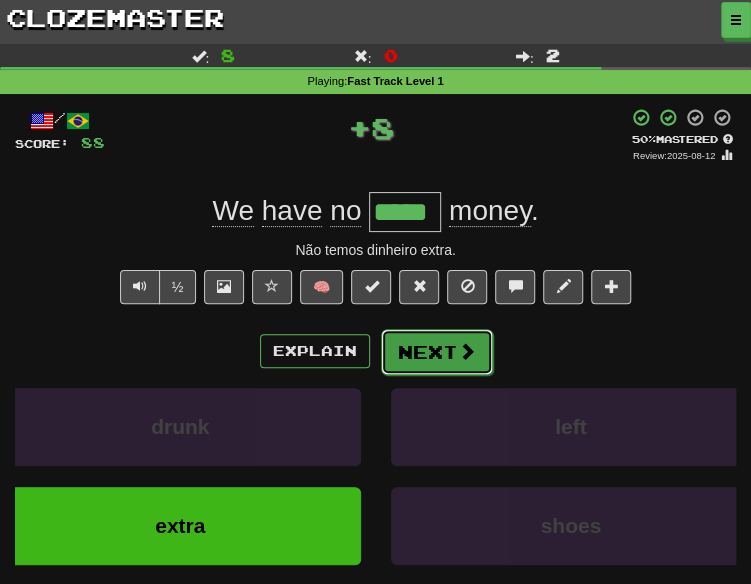 click on "Next" at bounding box center [437, 352] 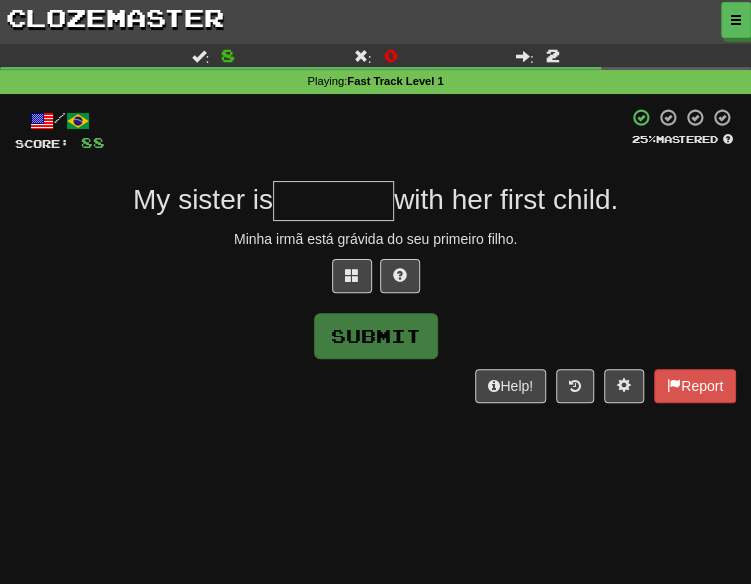 click at bounding box center [375, 281] 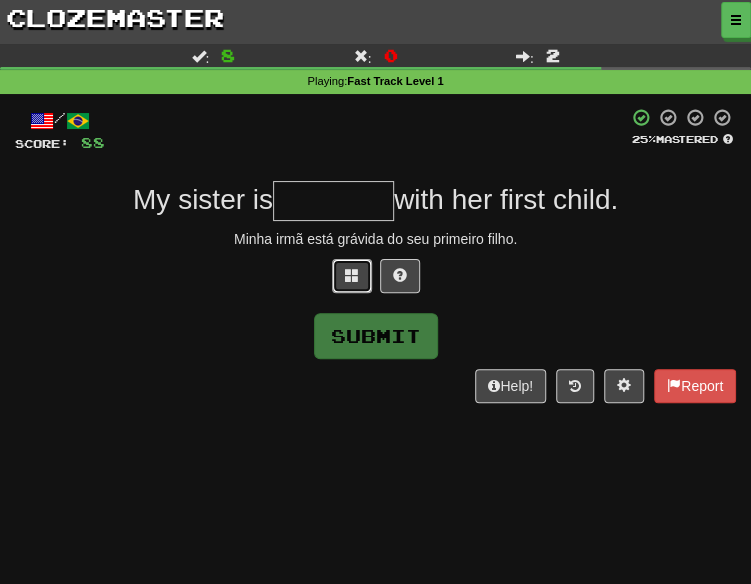 click at bounding box center [352, 276] 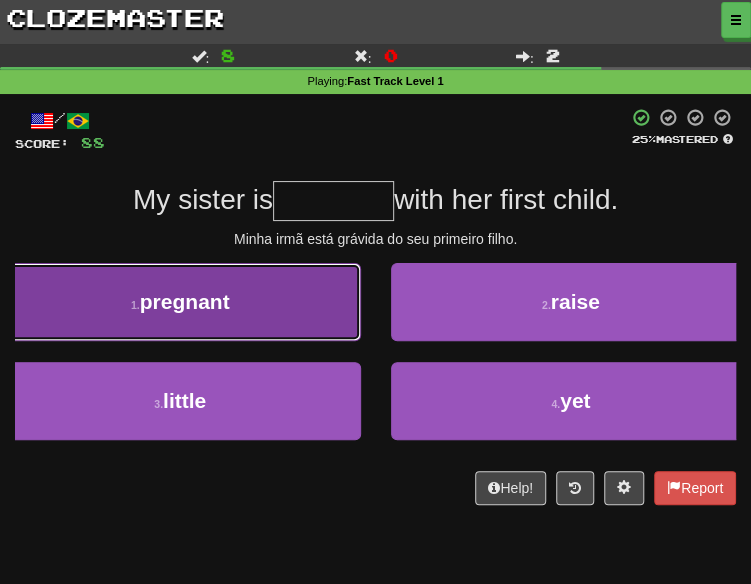 click on "1 .  pregnant" at bounding box center [180, 302] 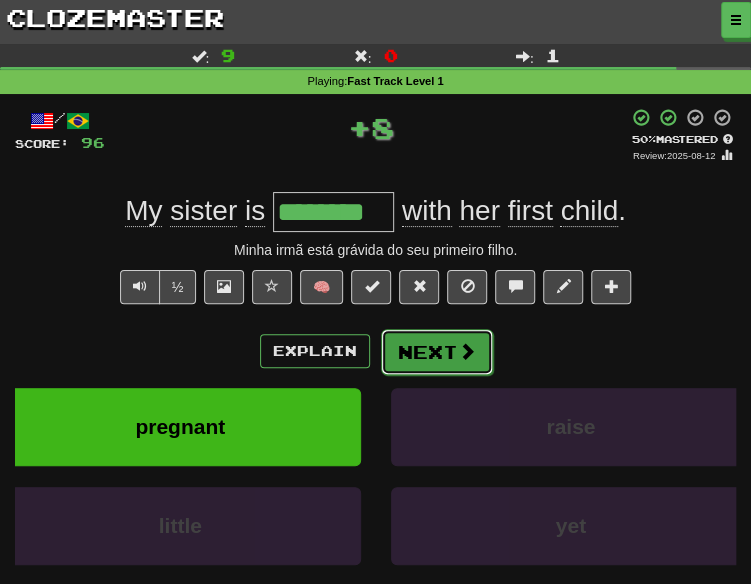 click on "Next" at bounding box center (437, 352) 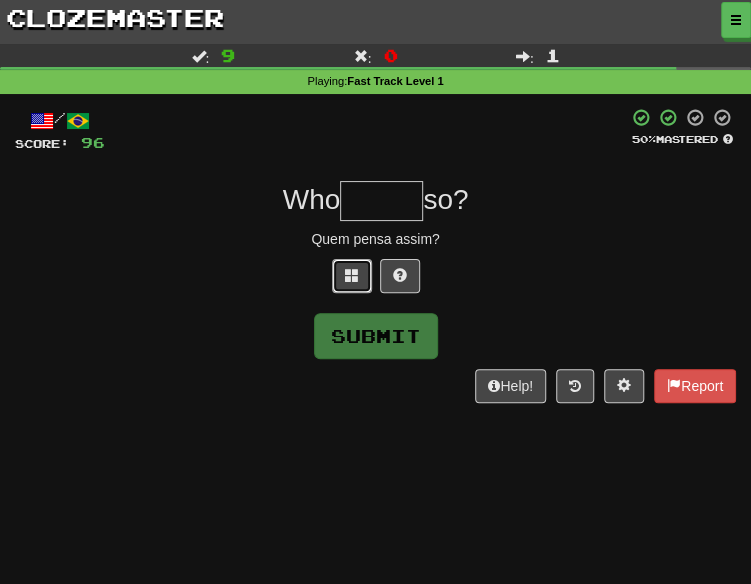 click at bounding box center (352, 276) 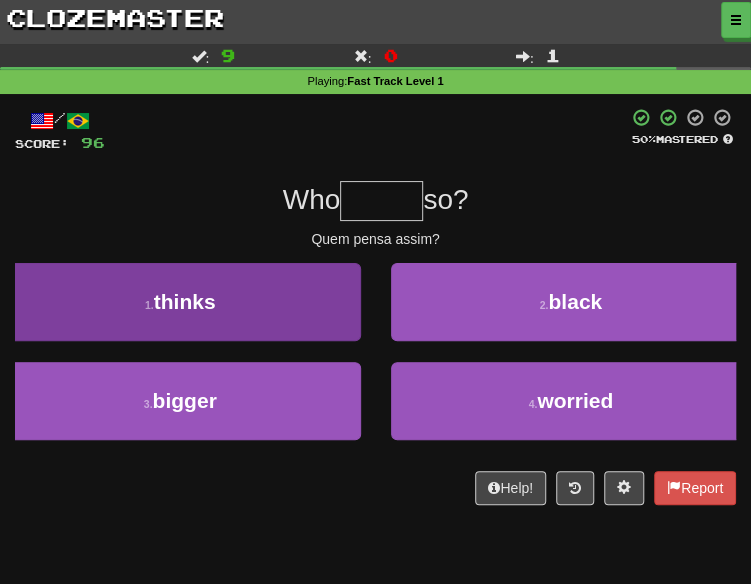drag, startPoint x: 287, startPoint y: 341, endPoint x: 293, endPoint y: 329, distance: 13.416408 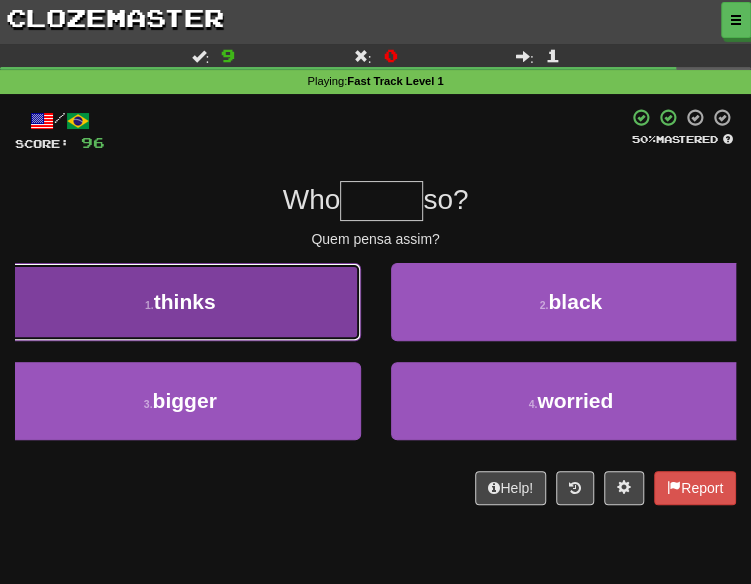 click on "1 .  thinks" at bounding box center [180, 302] 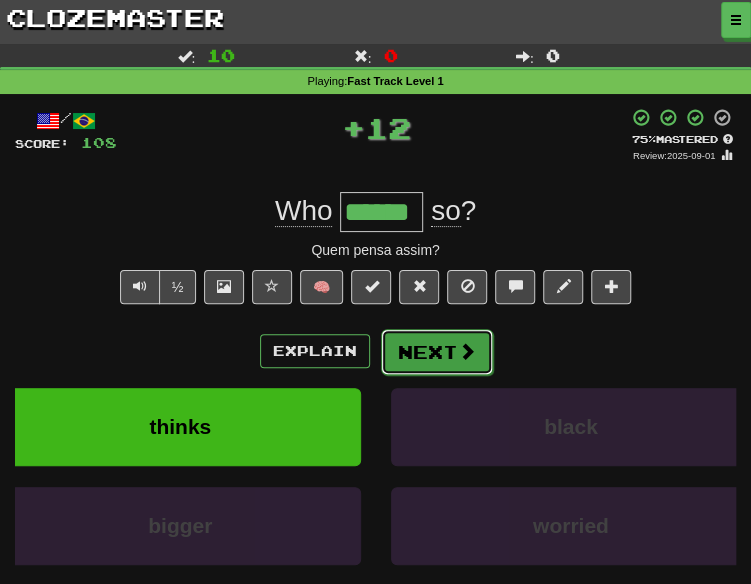 click on "Next" at bounding box center (437, 352) 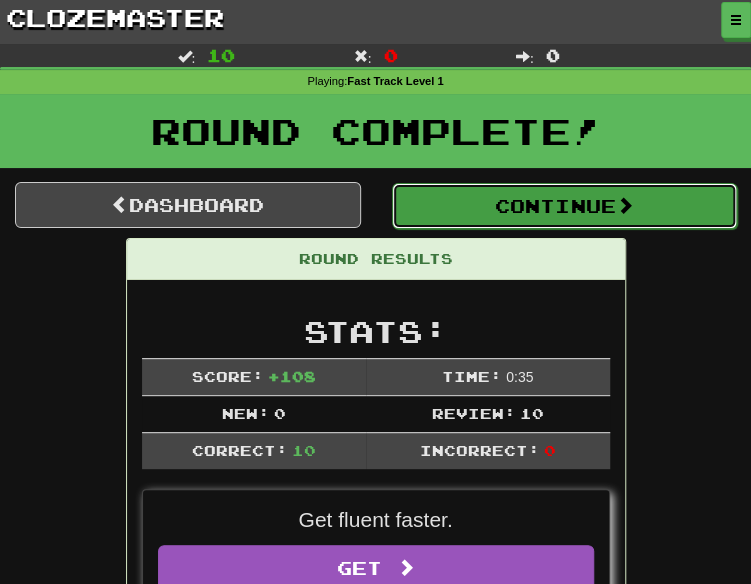 click on "Continue" at bounding box center [565, 206] 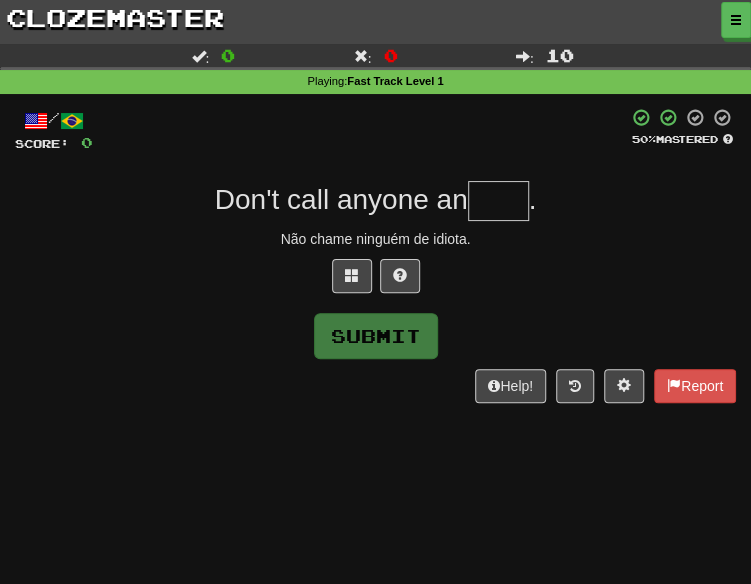 drag, startPoint x: 311, startPoint y: 265, endPoint x: 320, endPoint y: 275, distance: 13.453624 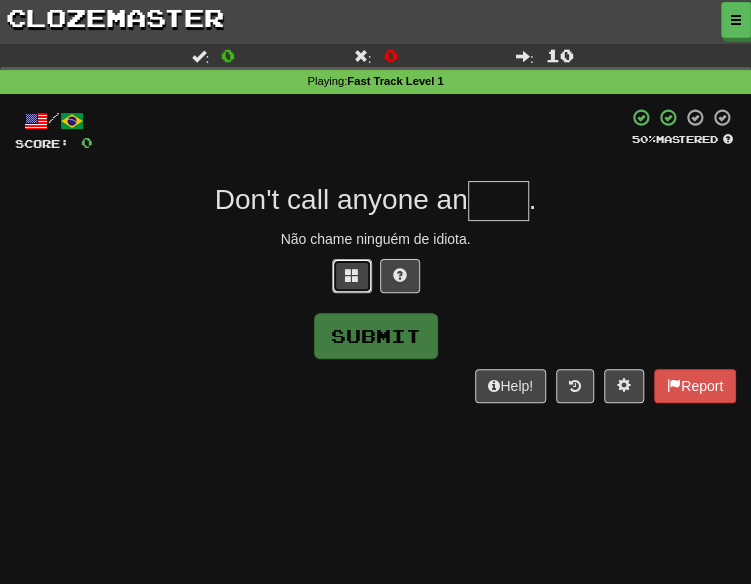 click at bounding box center (352, 275) 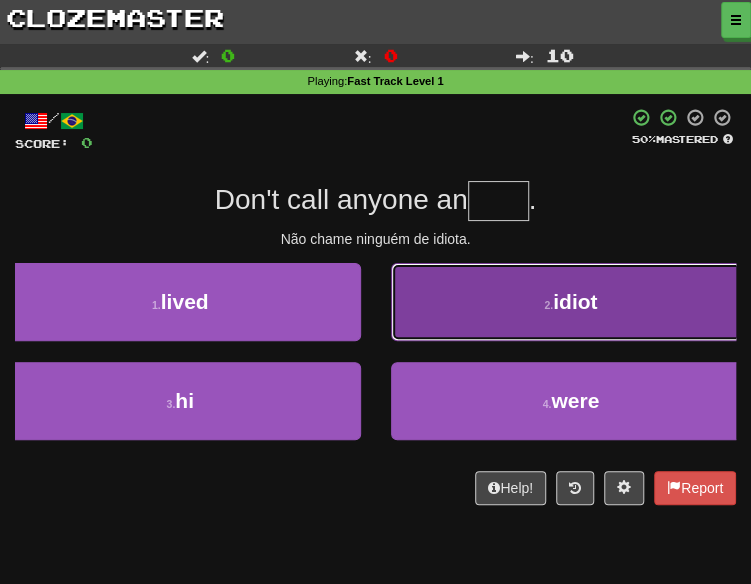 click on "2 .  idiot" at bounding box center (571, 302) 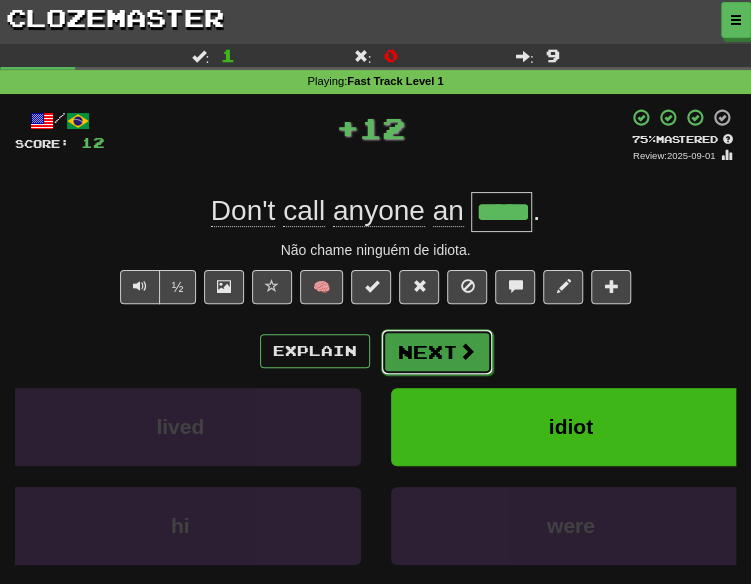 click on "Next" at bounding box center [437, 352] 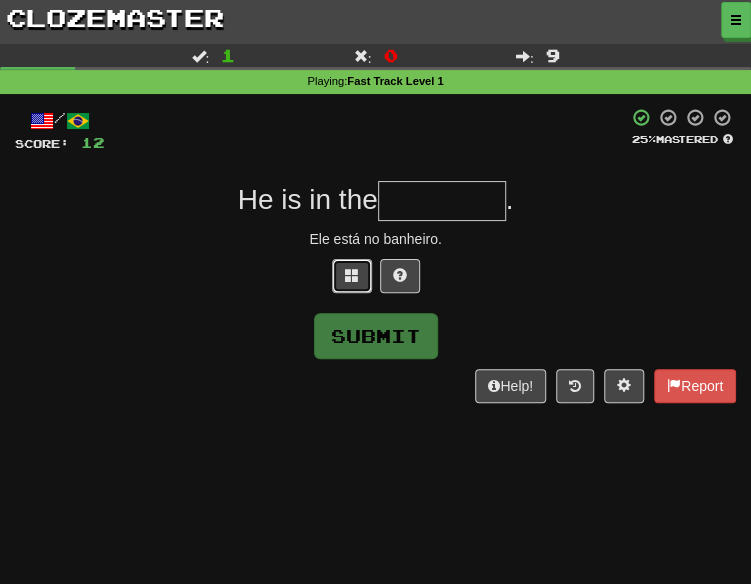 click at bounding box center [352, 276] 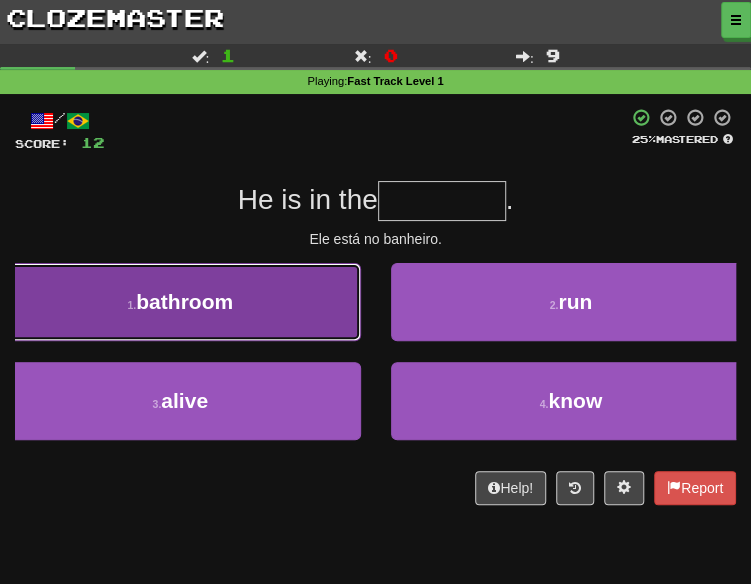 click on "bathroom" at bounding box center [184, 301] 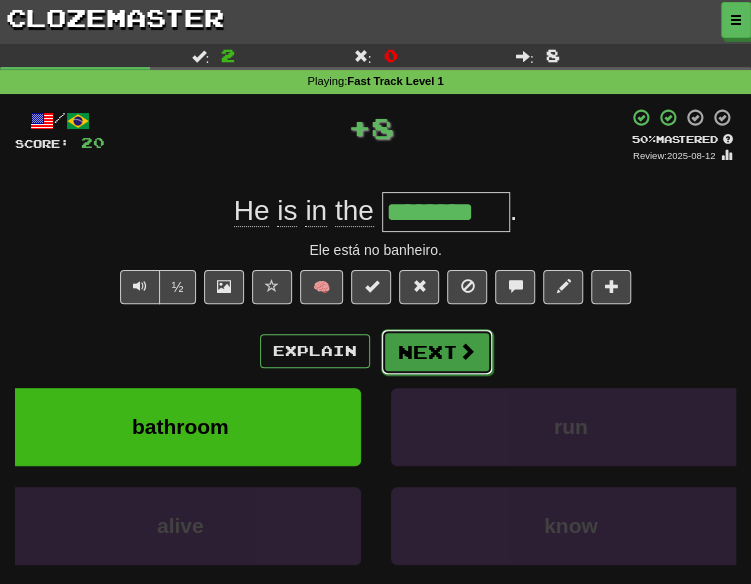 click on "Next" at bounding box center [437, 352] 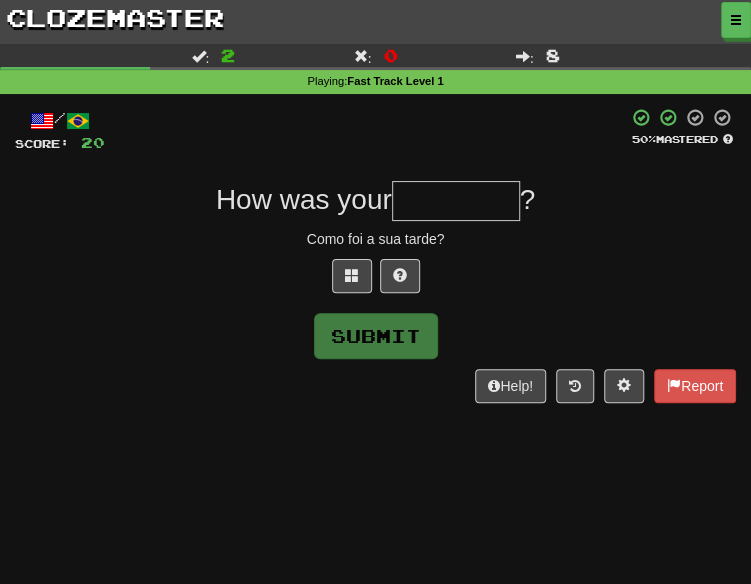 click on "Como foi a sua tarde?" at bounding box center [375, 239] 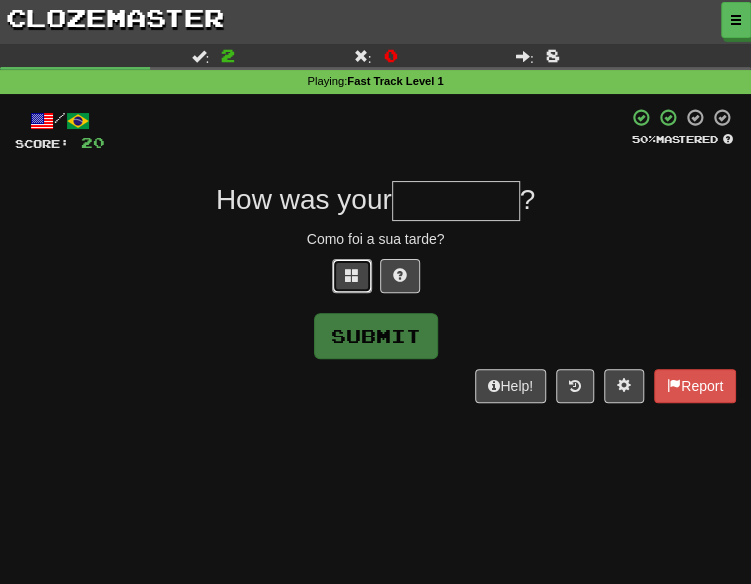 click at bounding box center [352, 276] 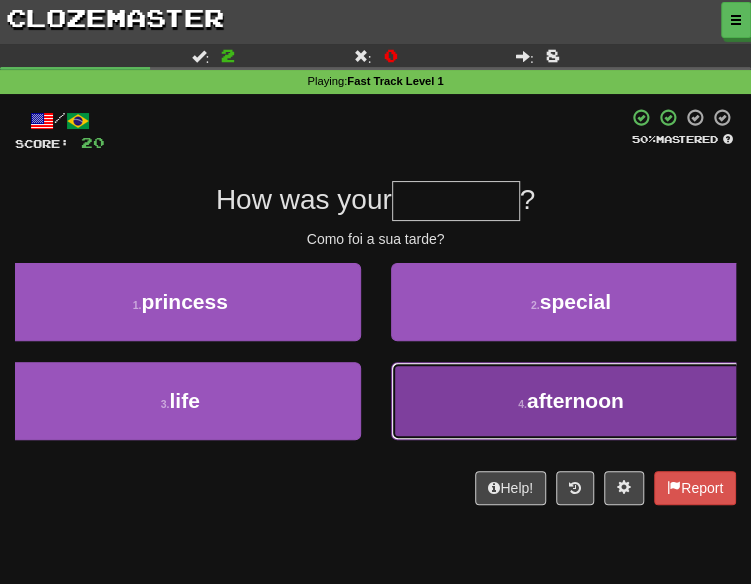 click on "afternoon" at bounding box center [575, 400] 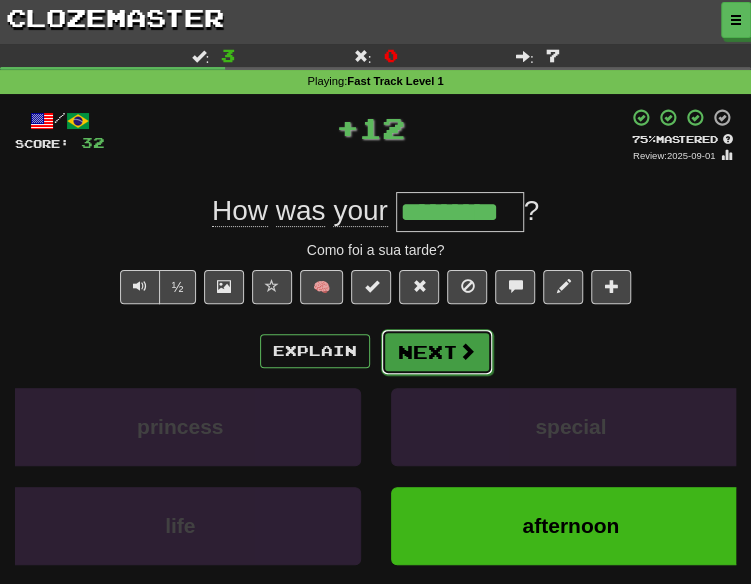 click on "Next" at bounding box center (437, 352) 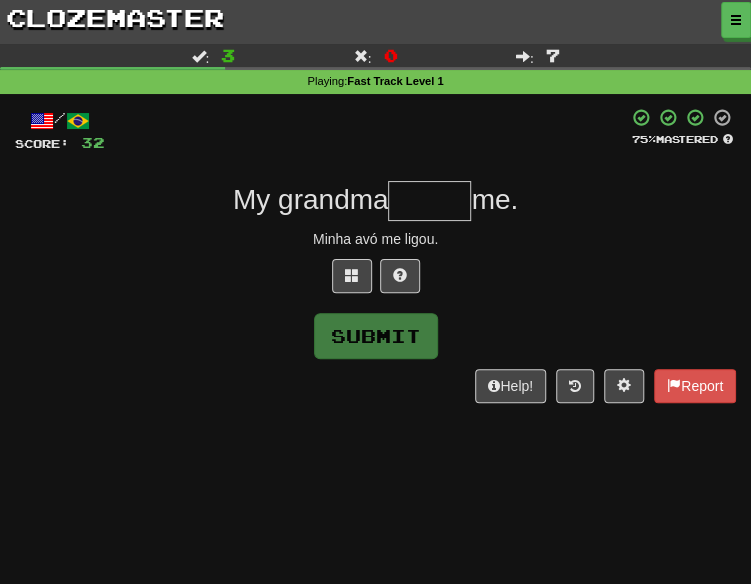 click on "/  Score:   32 75 %  Mastered My grandma   me. Minha avó me ligou. Submit  Help!  Report" at bounding box center [375, 255] 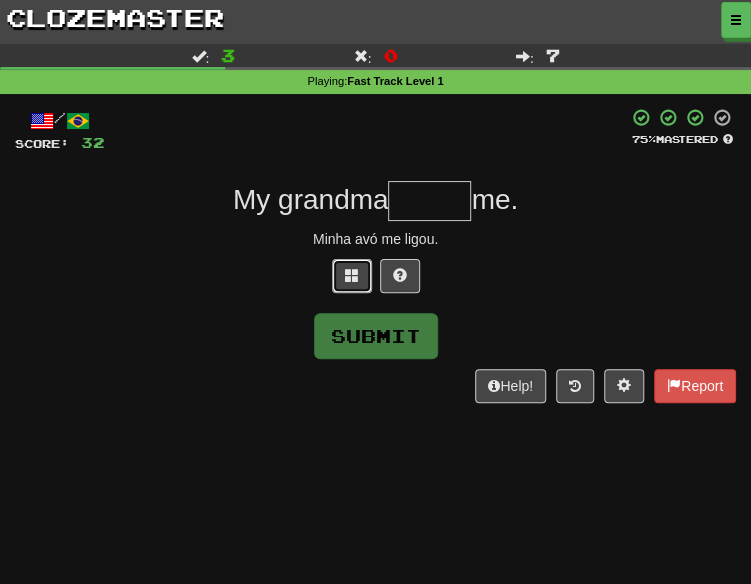 click at bounding box center [352, 276] 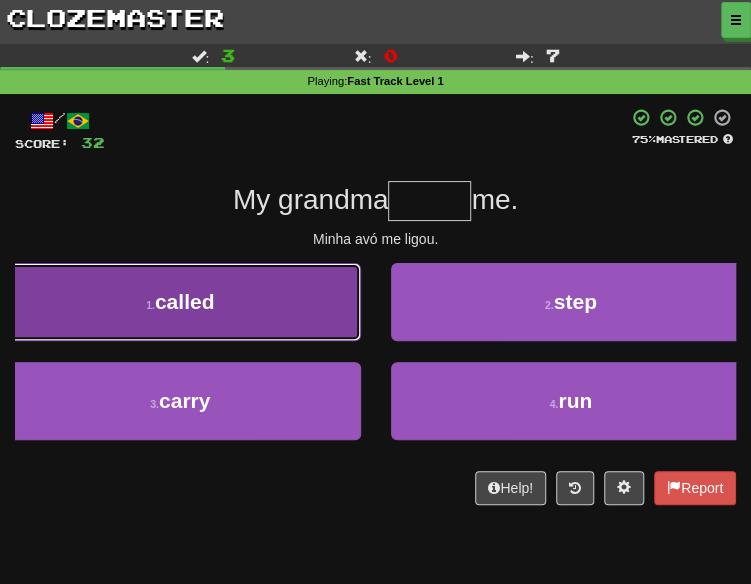 click on "1 .  called" at bounding box center [180, 302] 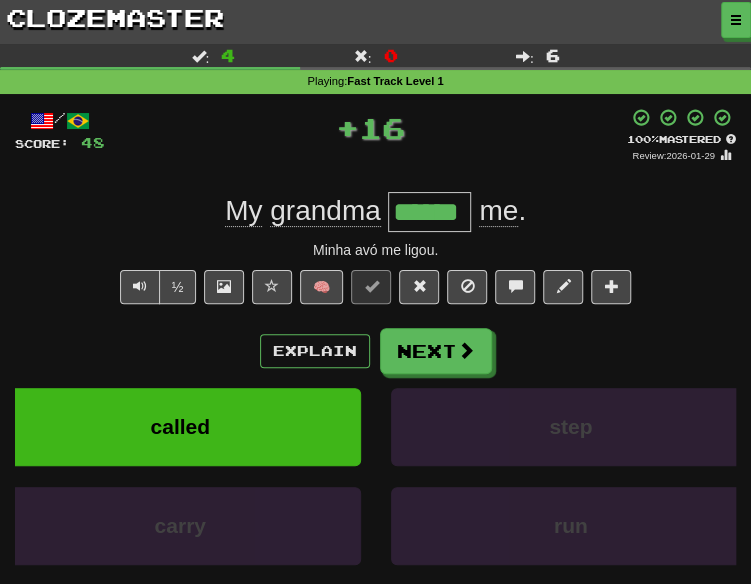 click on "/  Score:   48 + 16 100 %  Mastered Review:  [DATE] My   [RELATION]   ******   me . Minha avó me ligou. ½ 🧠 Explain Next called step carry run Learn more: called step carry run  Help!  Report" at bounding box center [375, 384] 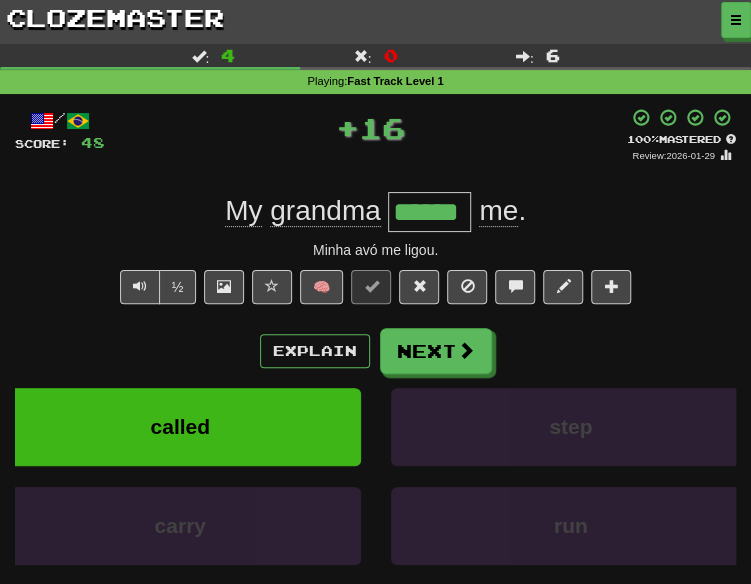 click on "/  Score:   48 + 16 100 %  Mastered Review:  [DATE] My   [RELATION]   ******   me . Minha avó me ligou. ½ 🧠 Explain Next called step carry run Learn more: called step carry run  Help!  Report" at bounding box center (375, 384) 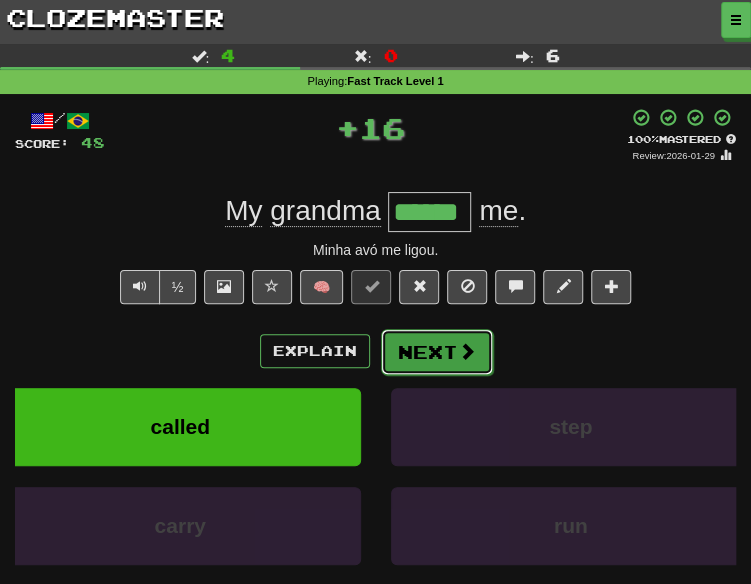 click on "Next" at bounding box center [437, 352] 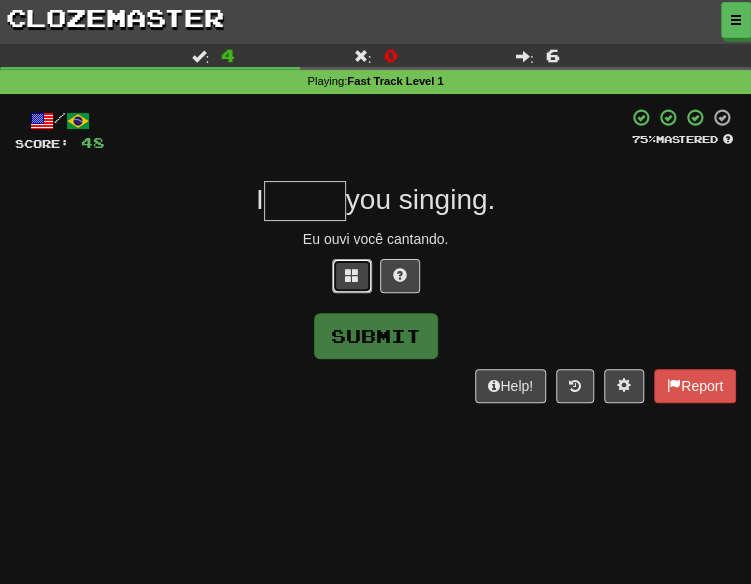 click at bounding box center (352, 276) 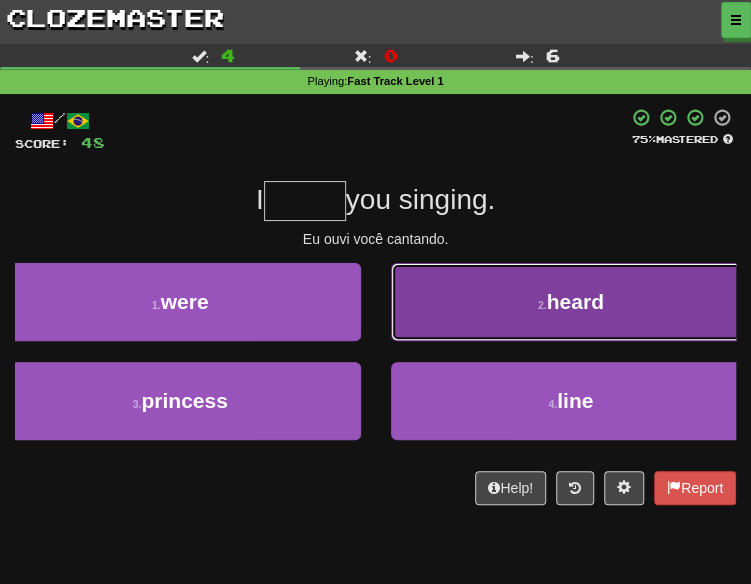 click on "2 .  heard" at bounding box center (571, 302) 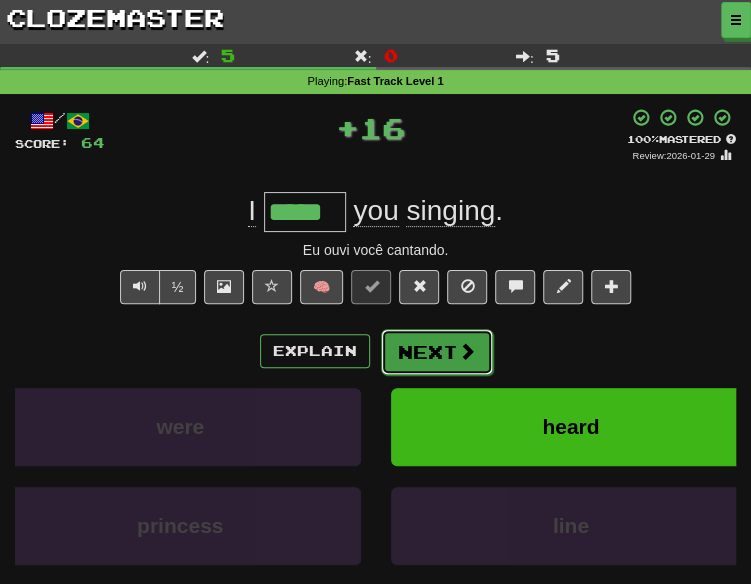 click on "Next" at bounding box center [437, 352] 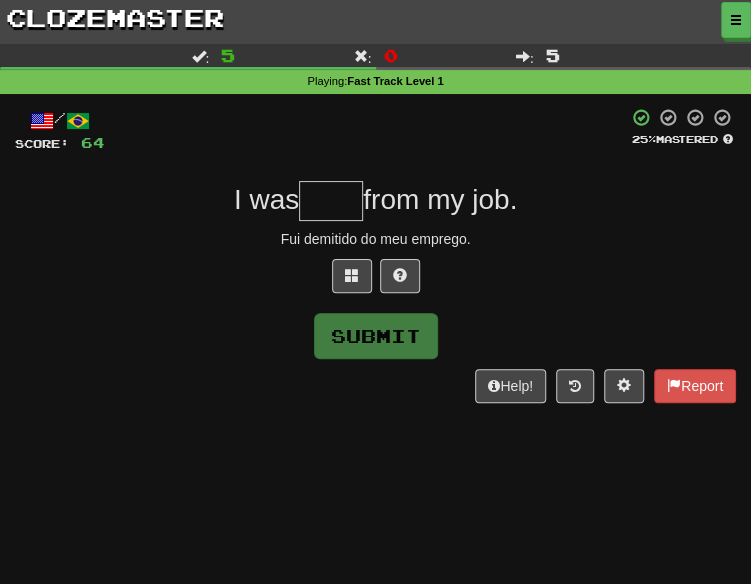 click on "/  Score:   64 25 %  Mastered I was   from my job. Fui demitido do meu emprego. Submit  Help!  Report" at bounding box center [375, 255] 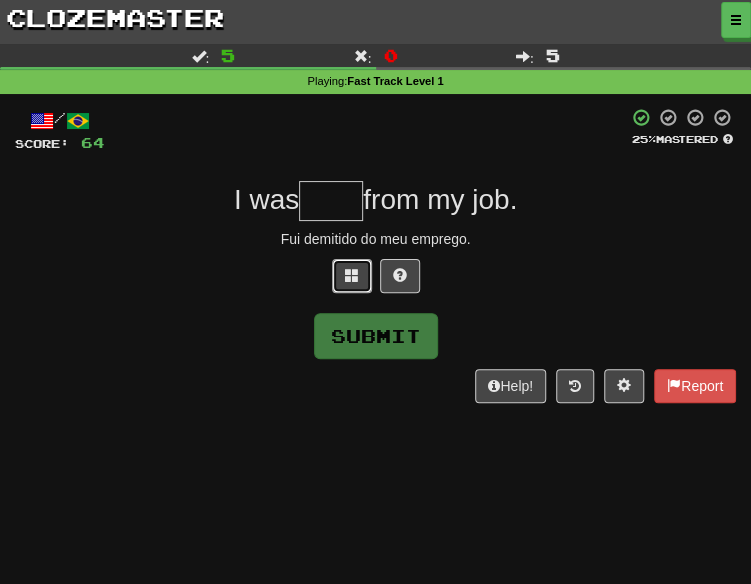 click at bounding box center (352, 276) 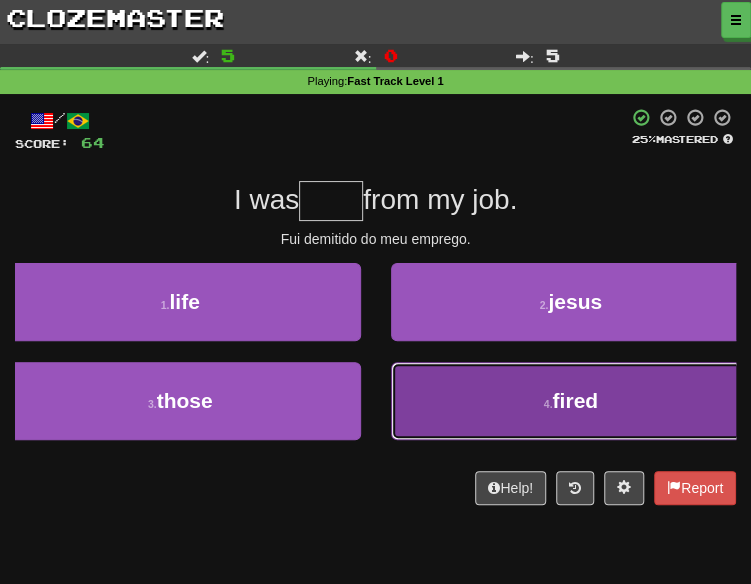 click on "4 .  fired" at bounding box center [571, 401] 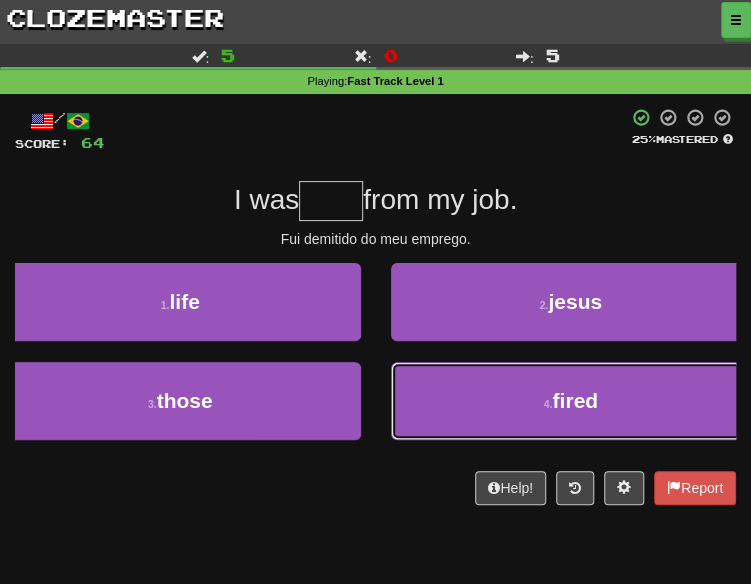 type on "*****" 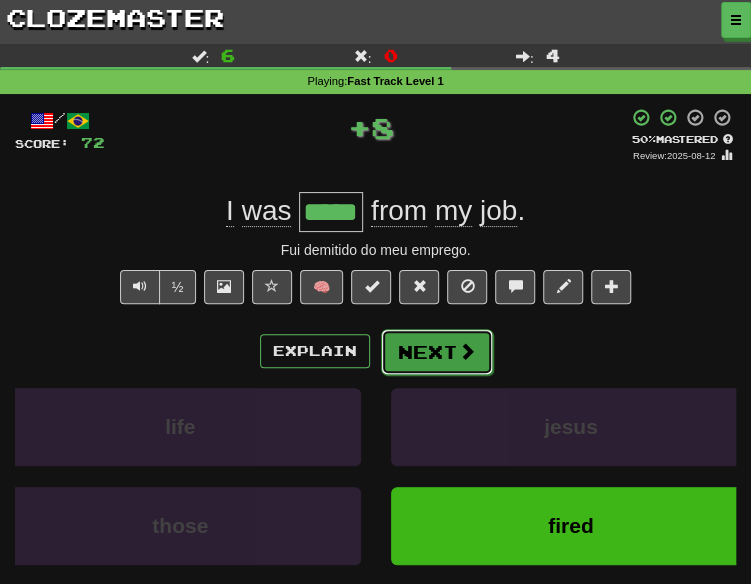 click at bounding box center [467, 351] 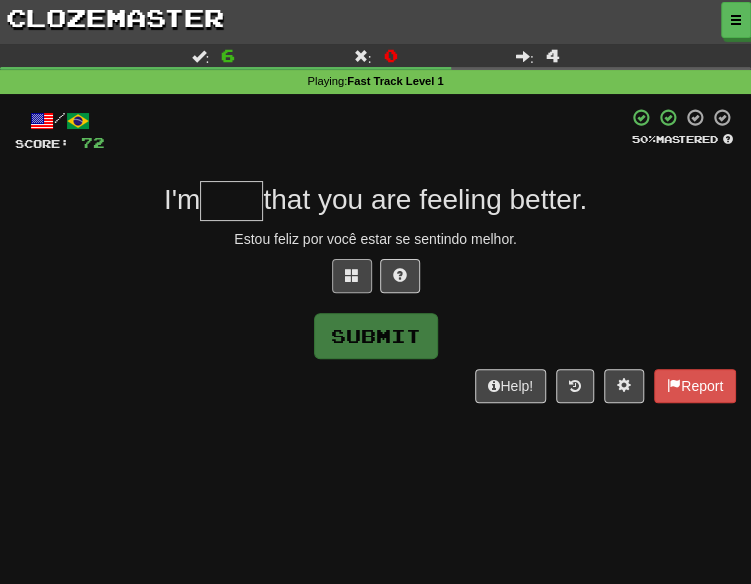 click on "/  Score:   72 50 %  Mastered I'm   that you are feeling better. Estou feliz por você estar se sentindo melhor. Submit  Help!  Report" at bounding box center (375, 255) 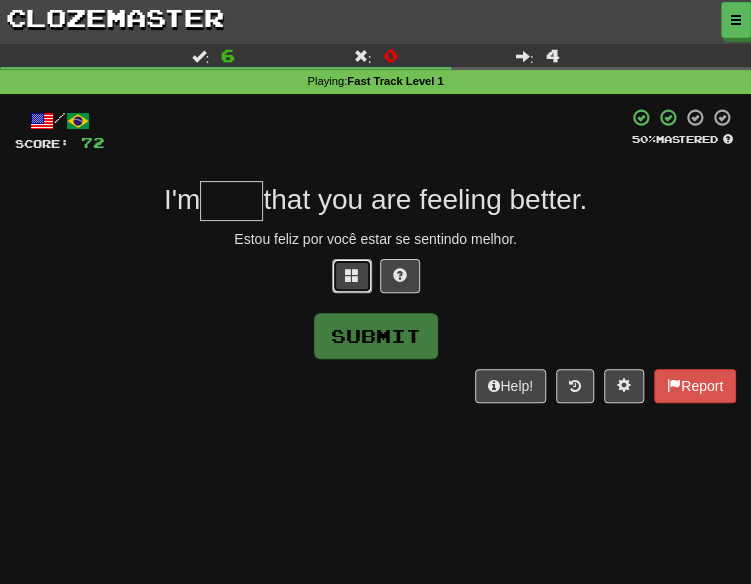 click at bounding box center [352, 276] 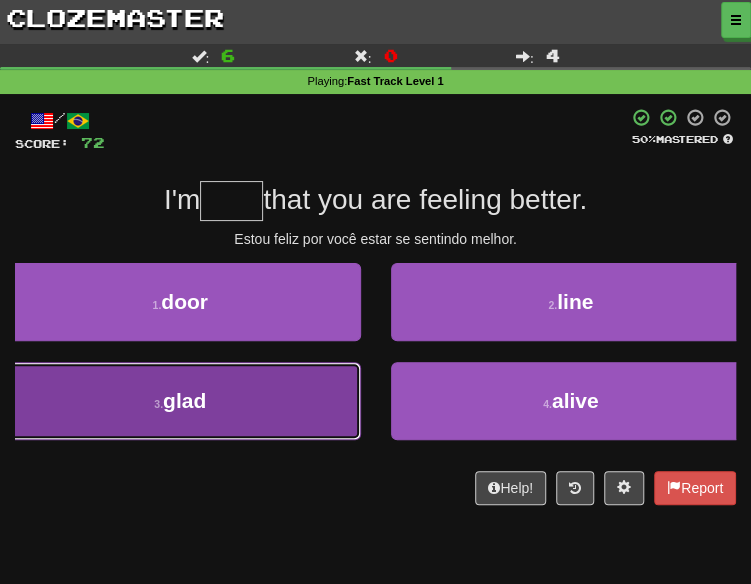 click on "3 .  glad" at bounding box center (180, 401) 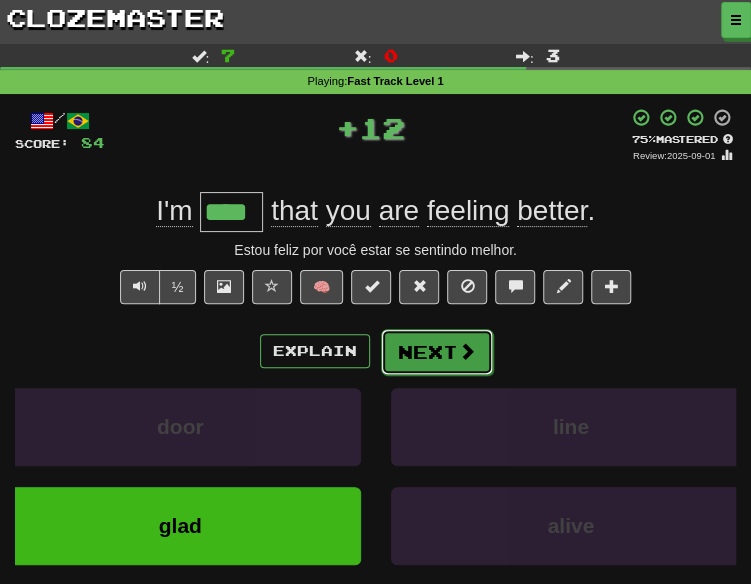 click on "Next" at bounding box center (437, 352) 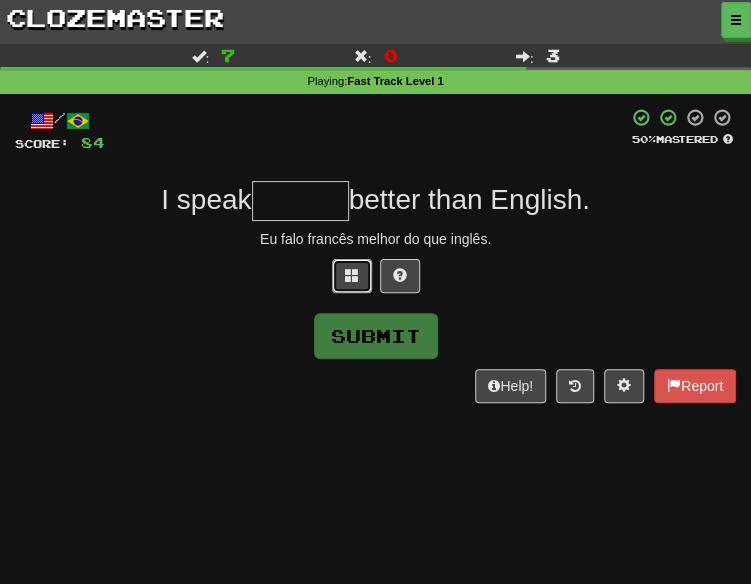 click at bounding box center [352, 276] 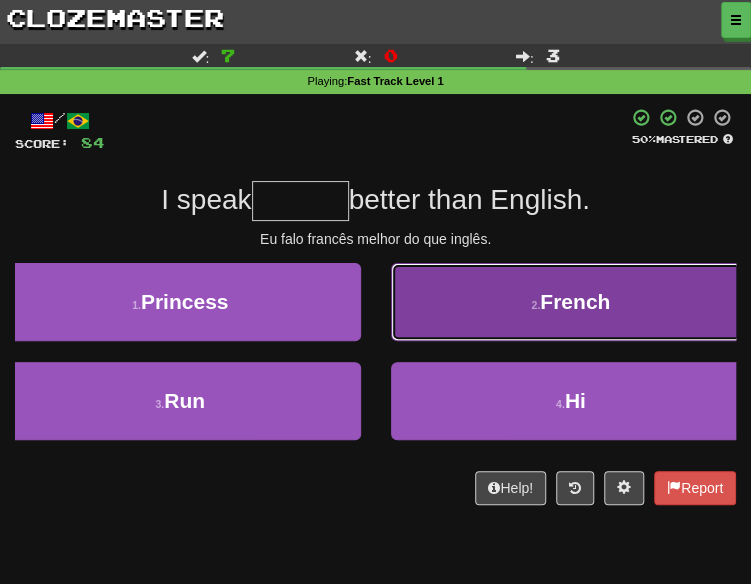 click on "2 .  French" at bounding box center (571, 302) 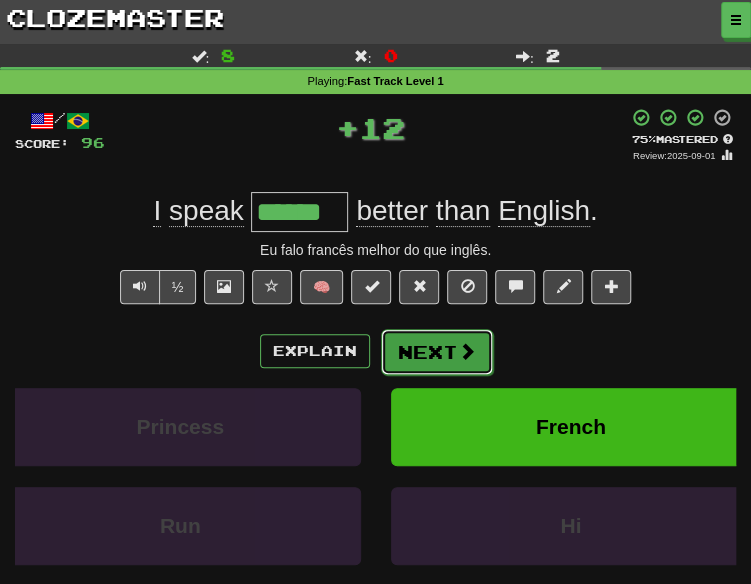 click on "Next" at bounding box center [437, 352] 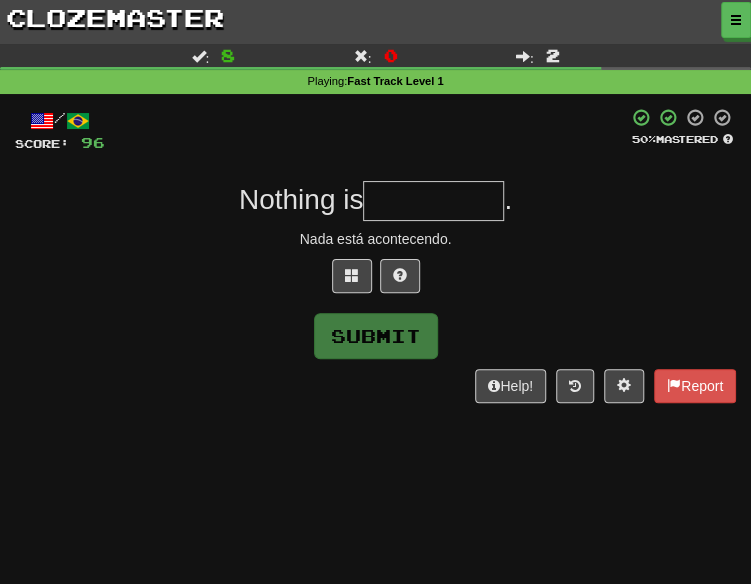 click on "/  Score:   96 50 %  Mastered Nothing is  . Nada está acontecendo. Submit  Help!  Report" at bounding box center [375, 255] 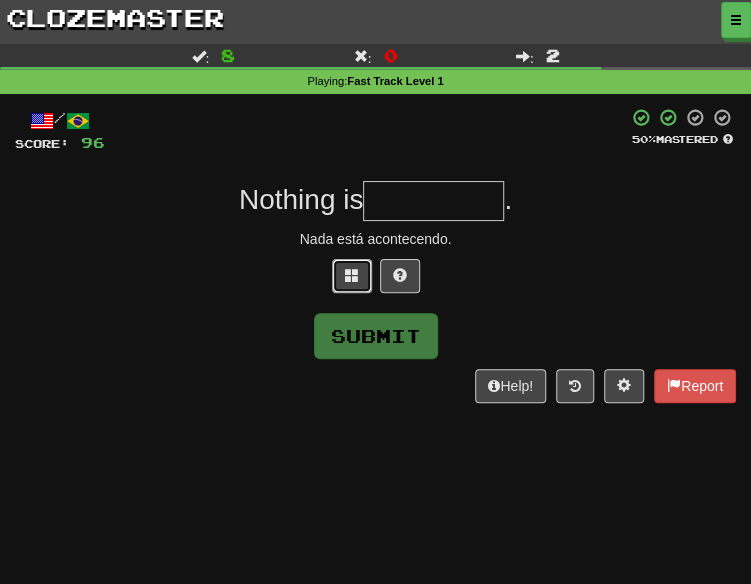 click at bounding box center (352, 275) 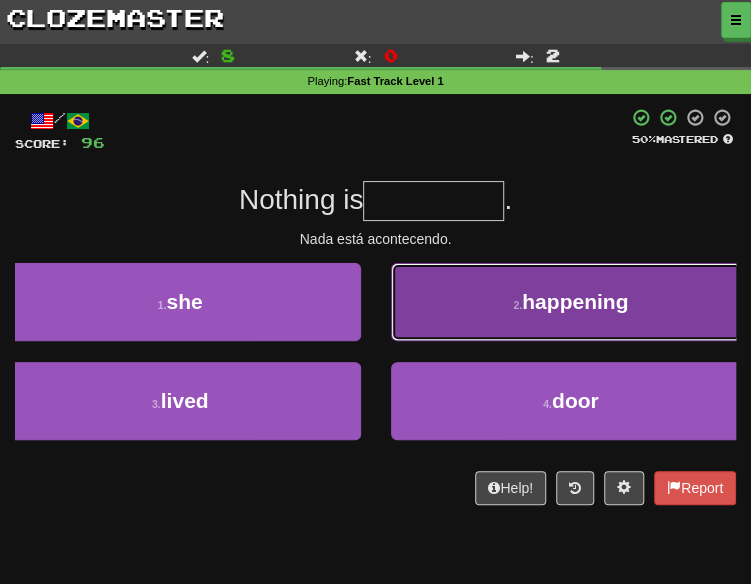 click on "happening" at bounding box center [575, 301] 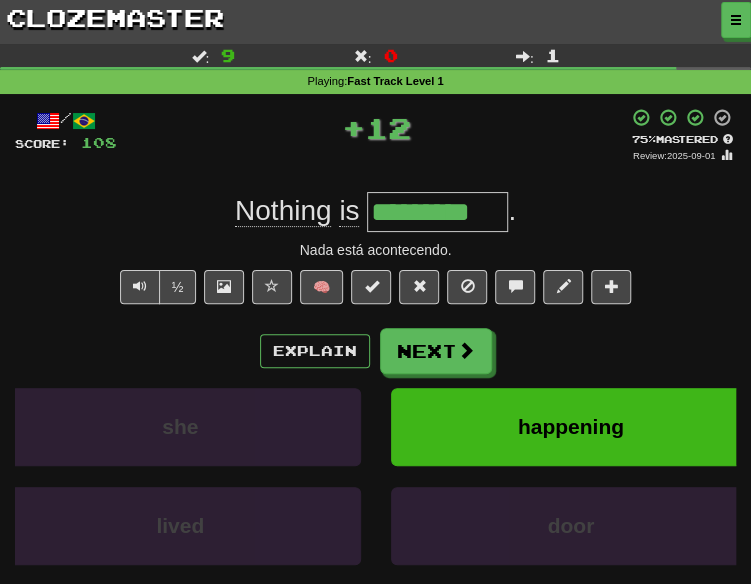 click on "/  Score:   108 + 12 75 %  Mastered Review:  [DATE] Nothing   is   *********. Nada está acontecendo. ½ 🧠 Explain Next she happening lived door Learn more: she happening lived door  Help!  Report" at bounding box center (375, 384) 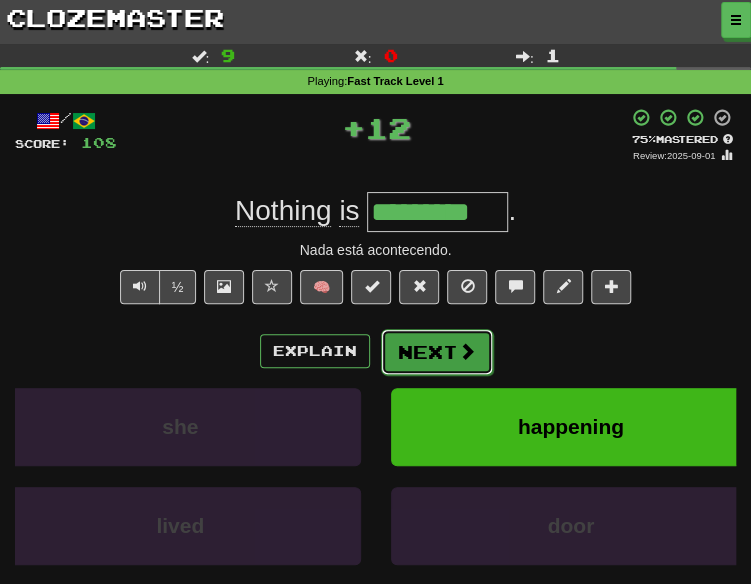 click on "Next" at bounding box center [437, 352] 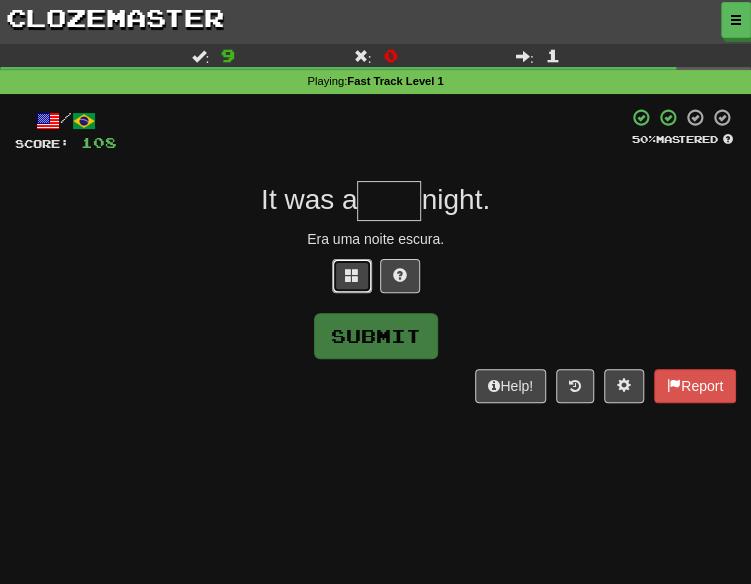 click at bounding box center [352, 276] 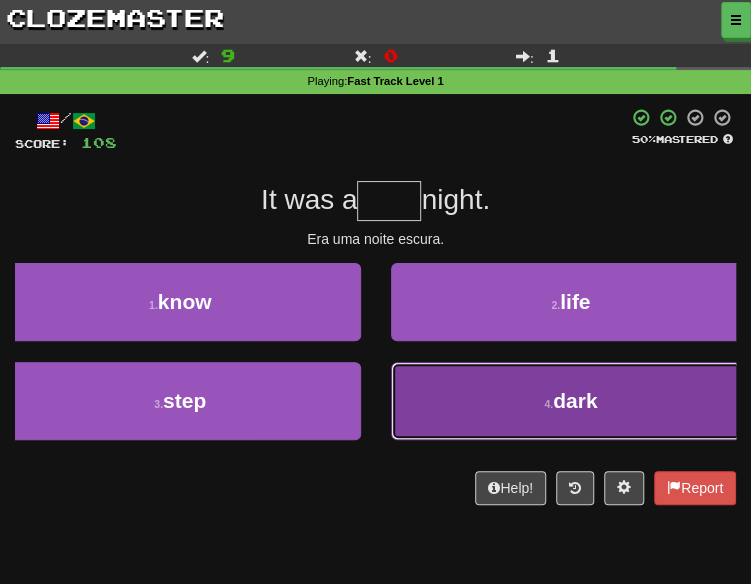 click on "4 .  dark" at bounding box center [571, 401] 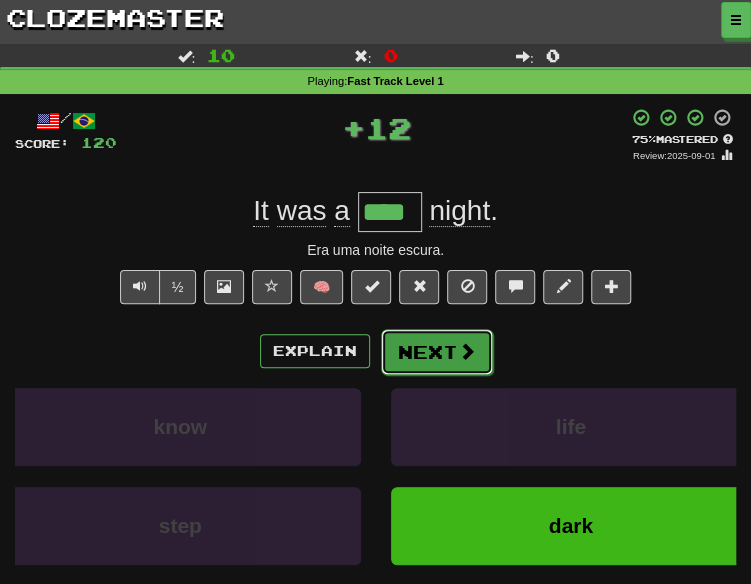 click on "Next" at bounding box center (437, 352) 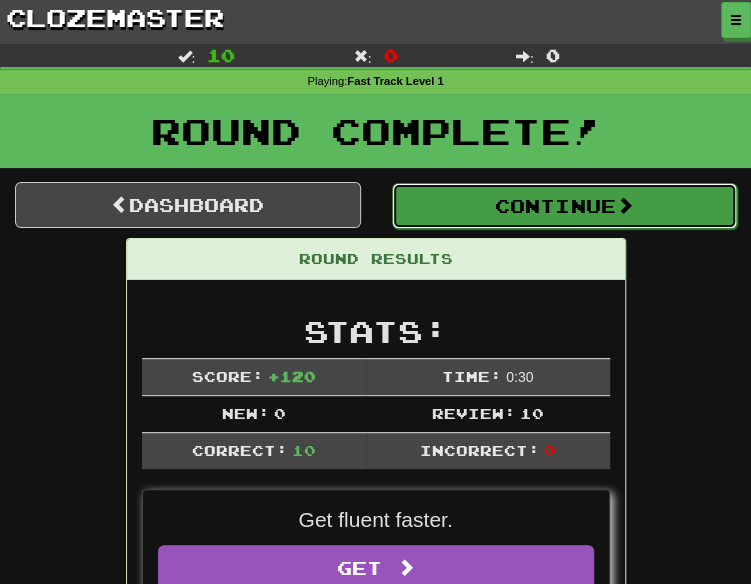 click on "Continue" at bounding box center (565, 206) 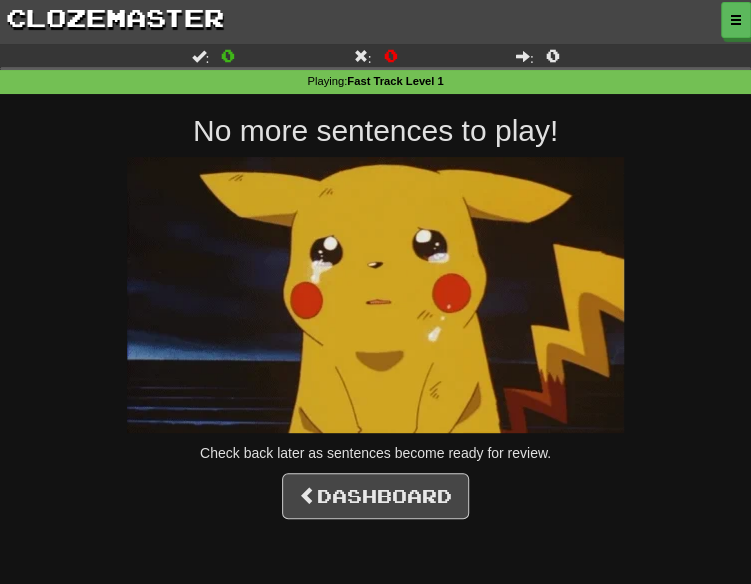 click at bounding box center (375, 295) 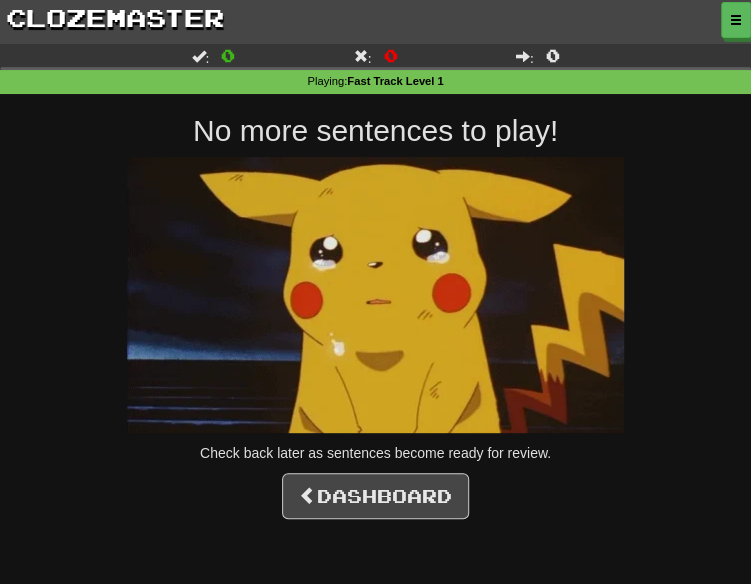 click at bounding box center (375, 295) 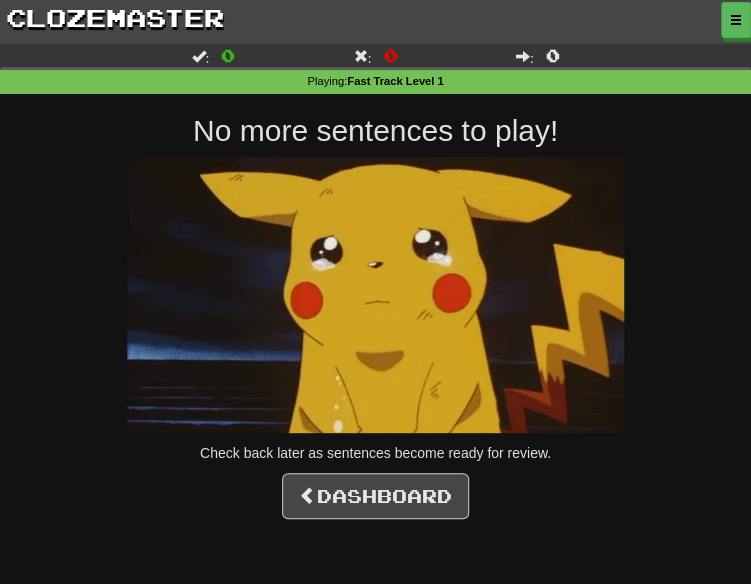 click at bounding box center [375, 295] 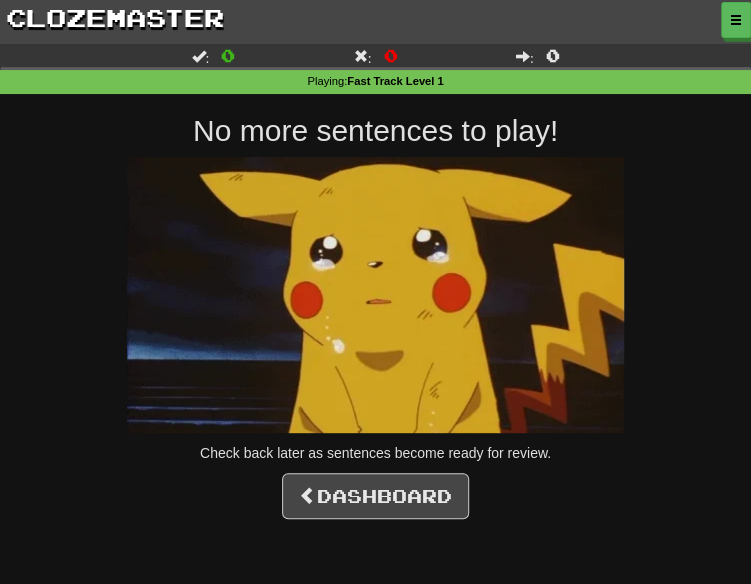click at bounding box center (375, 295) 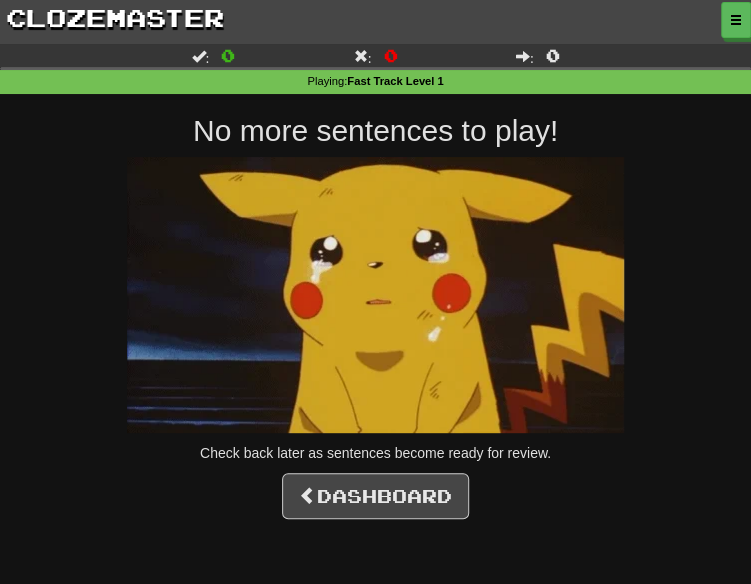 click on "No more sentences to play! Check back later as sentences become ready for review.  Dashboard" at bounding box center [375, 316] 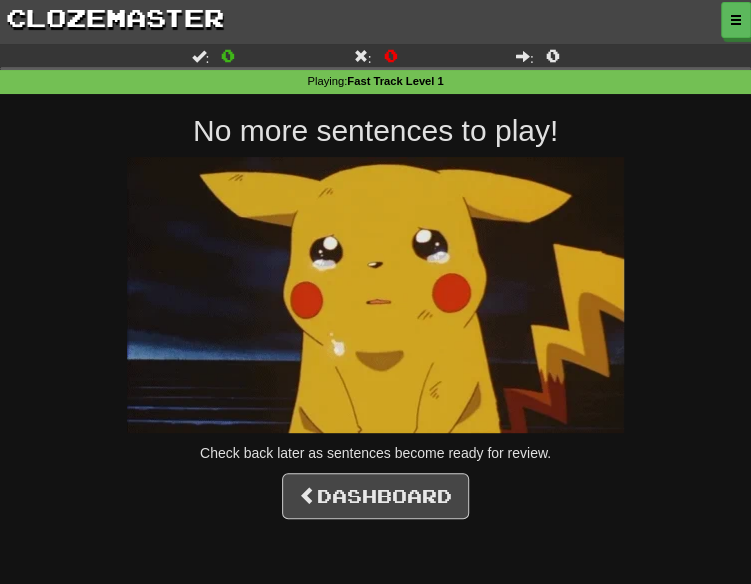 click on "Check back later as sentences become ready for review." at bounding box center [375, 453] 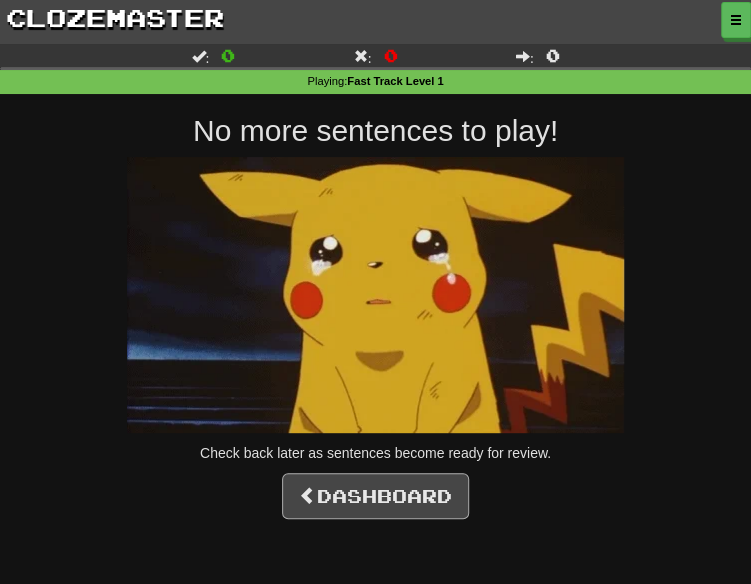 drag, startPoint x: 416, startPoint y: 467, endPoint x: 424, endPoint y: 477, distance: 12.806249 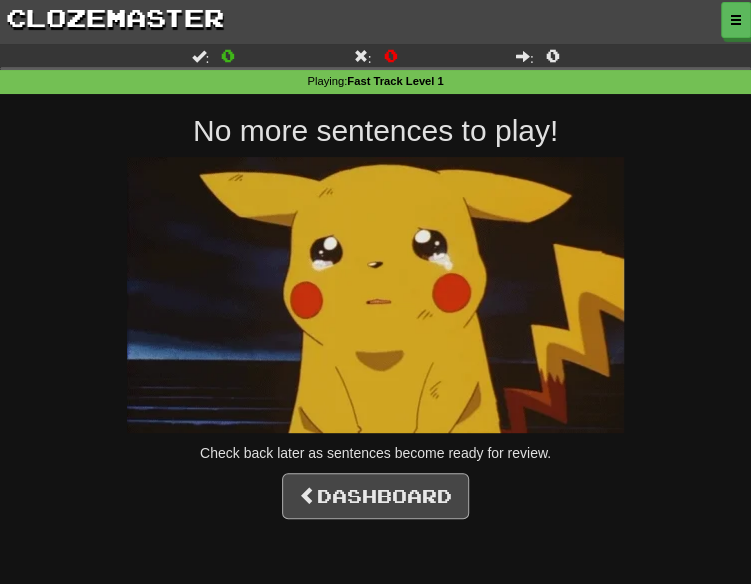 click on "No more sentences to play! Check back later as sentences become ready for review.  Dashboard" at bounding box center (375, 316) 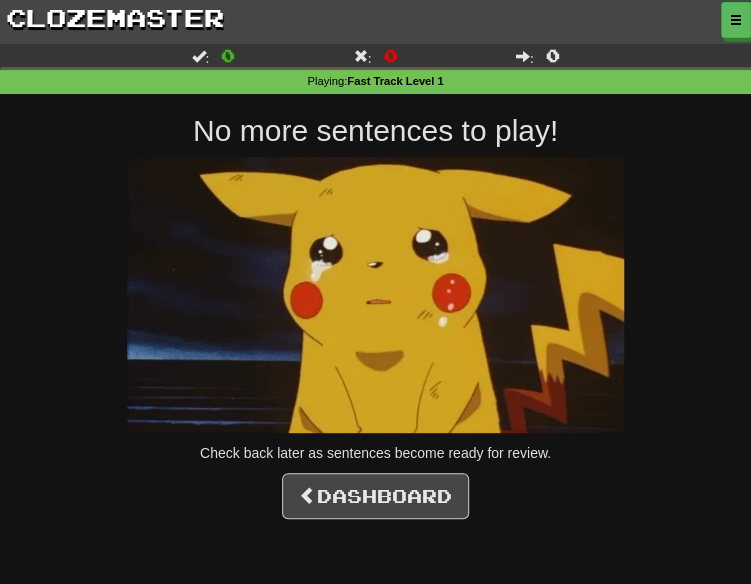 click on "Dashboard
Clozemaster
Toggle Dropdown
Dashboard
Leaderboard
Activity Feed
Notifications
Profile
Discussions
English
/
Português
Streak:
[NUMBER]
Review:
[NUMBER]
Points Today: 0
Languages
Account
Logout
SnowyPond8393
/
Toggle Dropdown
Dashboard
Leaderboard
Activity Feed
Notifications
Profile
Discussions
English
/
Português
Streak:
[NUMBER]
Review:
[NUMBER]
Points Today: 0
Languages
Account
Logout
clozemaster
Correct   :   0 Incorrect   :   0 To go   :   0 Playing :  Fast Track Level 1 No more sentences to play! Check back later as sentences become ready for review.  Dashboard" at bounding box center (375, 292) 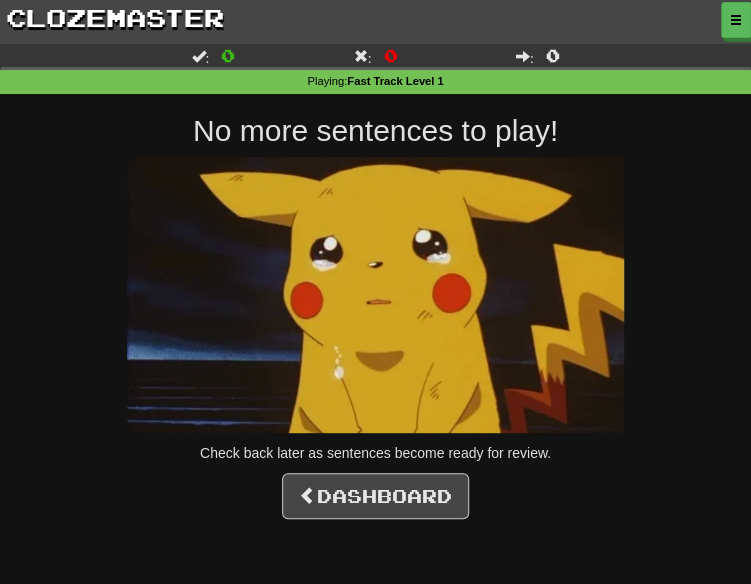 click on "Dashboard
Clozemaster
Toggle Dropdown
Dashboard
Leaderboard
Activity Feed
Notifications
Profile
Discussions
English
/
Português
Streak:
[NUMBER]
Review:
[NUMBER]
Points Today: 0
Languages
Account
Logout
SnowyPond8393
/
Toggle Dropdown
Dashboard
Leaderboard
Activity Feed
Notifications
Profile
Discussions
English
/
Português
Streak:
[NUMBER]
Review:
[NUMBER]
Points Today: 0
Languages
Account
Logout
clozemaster
Correct   :   0 Incorrect   :   0 To go   :   0 Playing :  Fast Track Level 1 No more sentences to play! Check back later as sentences become ready for review.  Dashboard" at bounding box center (375, 292) 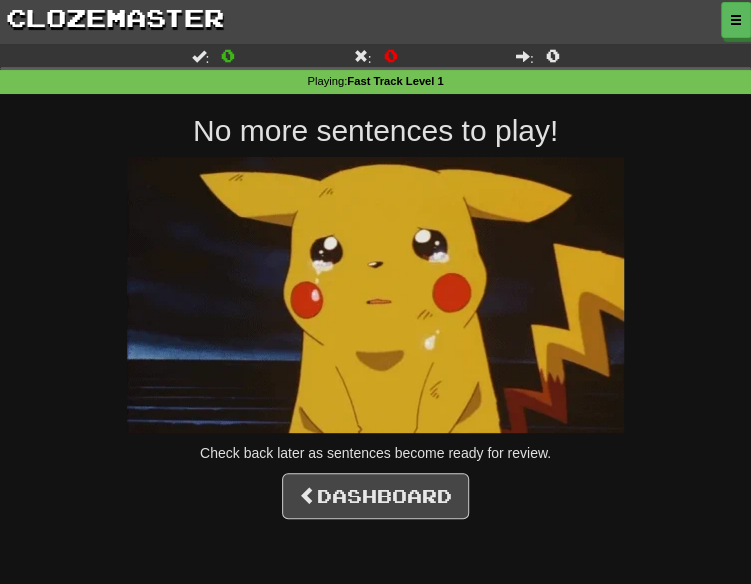 click on "Check back later as sentences become ready for review." at bounding box center (375, 453) 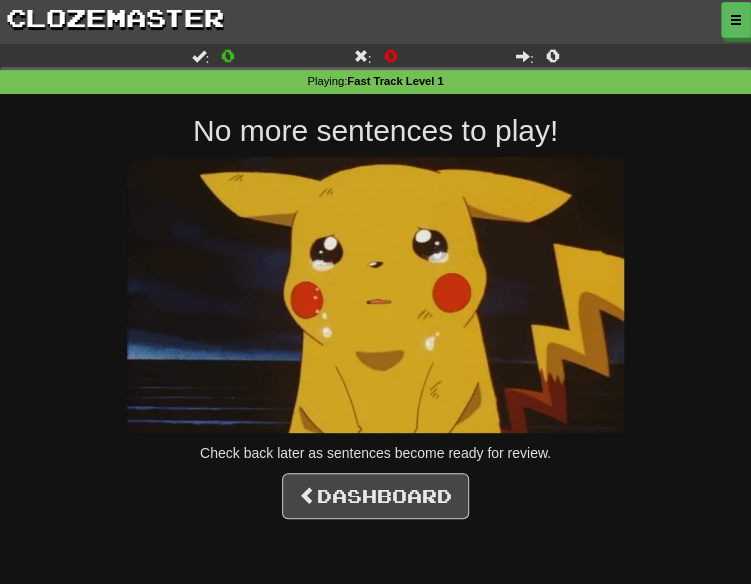 click on "Check back later as sentences become ready for review." at bounding box center [375, 453] 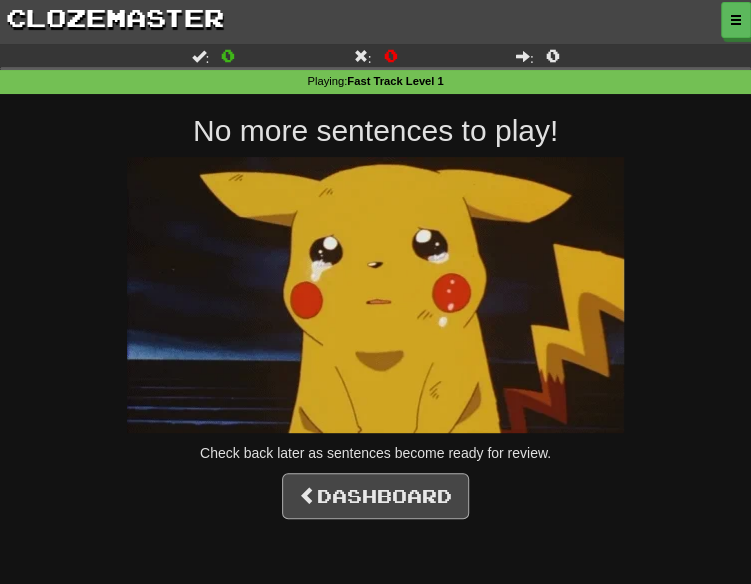 click on "No more sentences to play! Check back later as sentences become ready for review.  Dashboard" at bounding box center (375, 316) 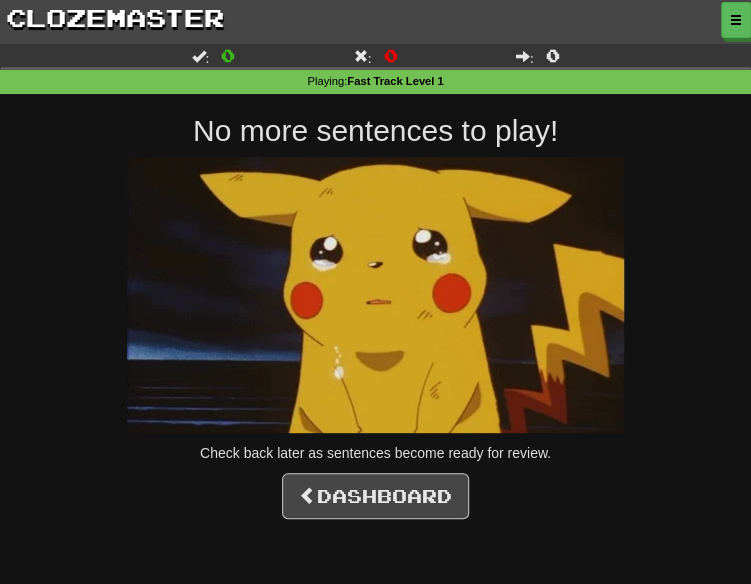click on "No more sentences to play! Check back later as sentences become ready for review.  Dashboard" at bounding box center (375, 316) 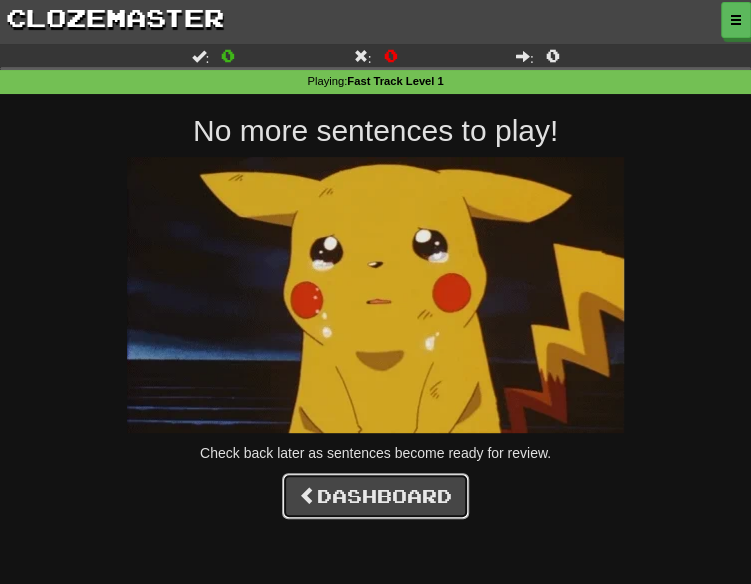 click on "Dashboard" at bounding box center (375, 496) 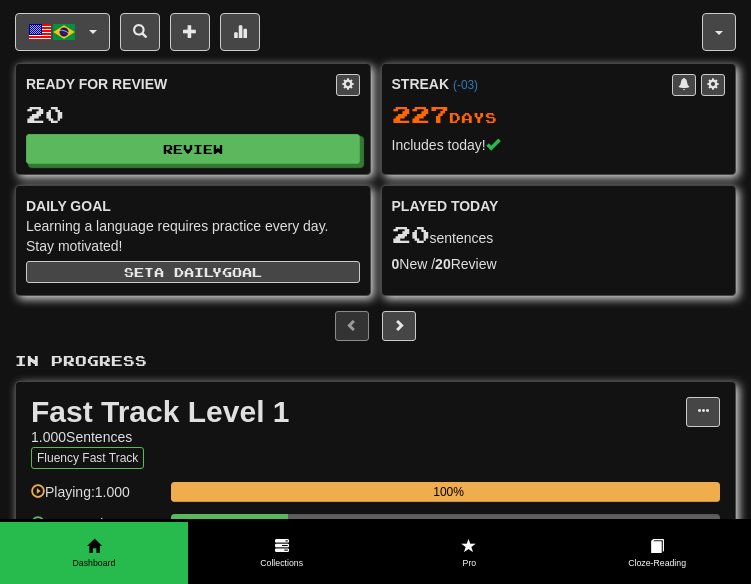 scroll, scrollTop: 0, scrollLeft: 0, axis: both 